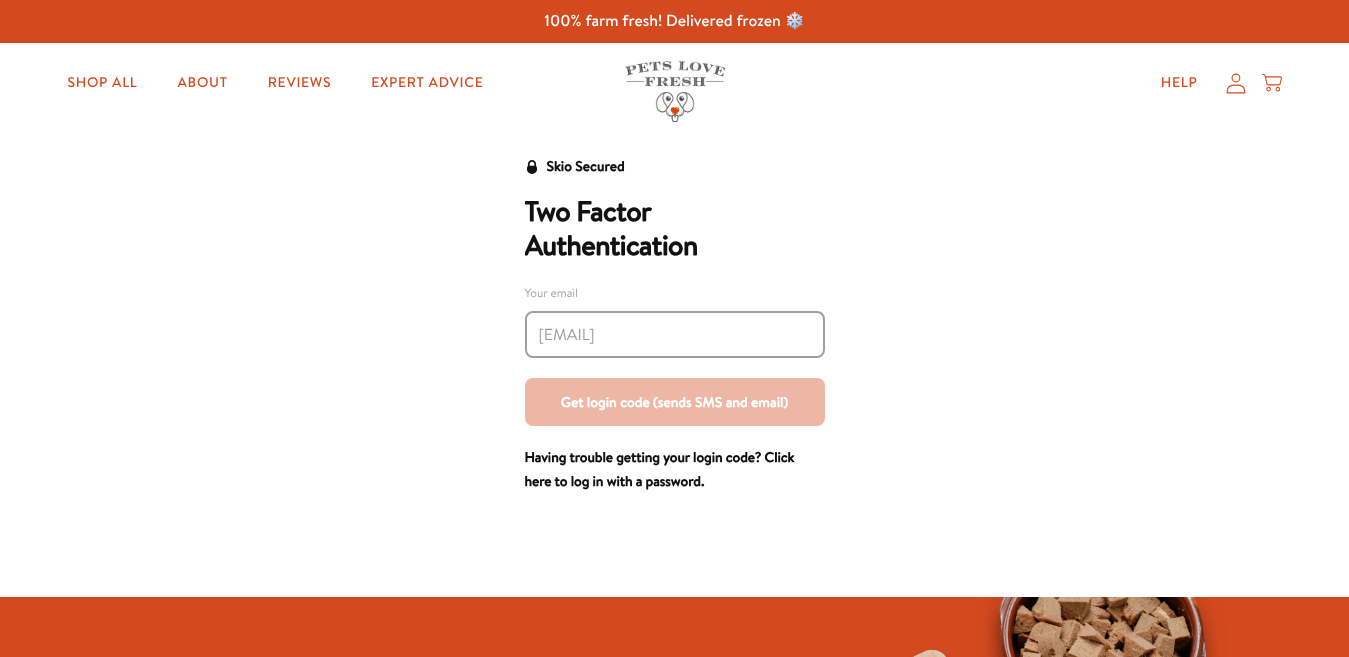 scroll, scrollTop: 0, scrollLeft: 0, axis: both 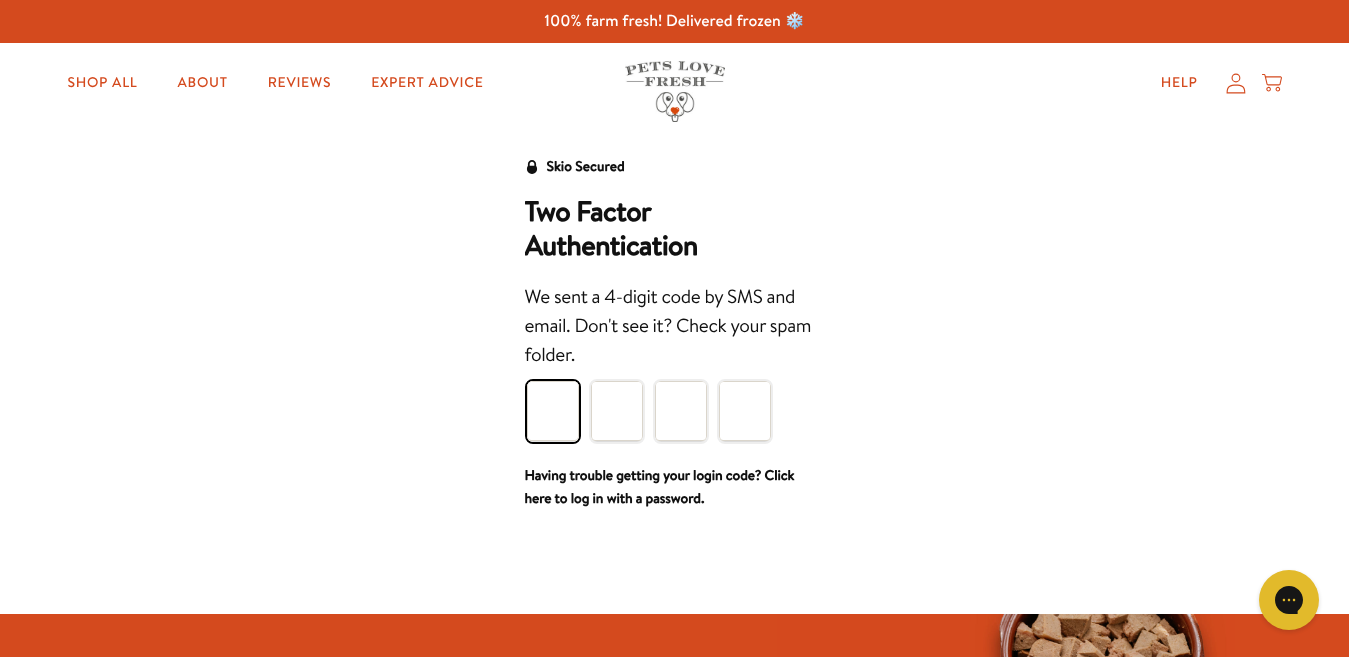type on "7" 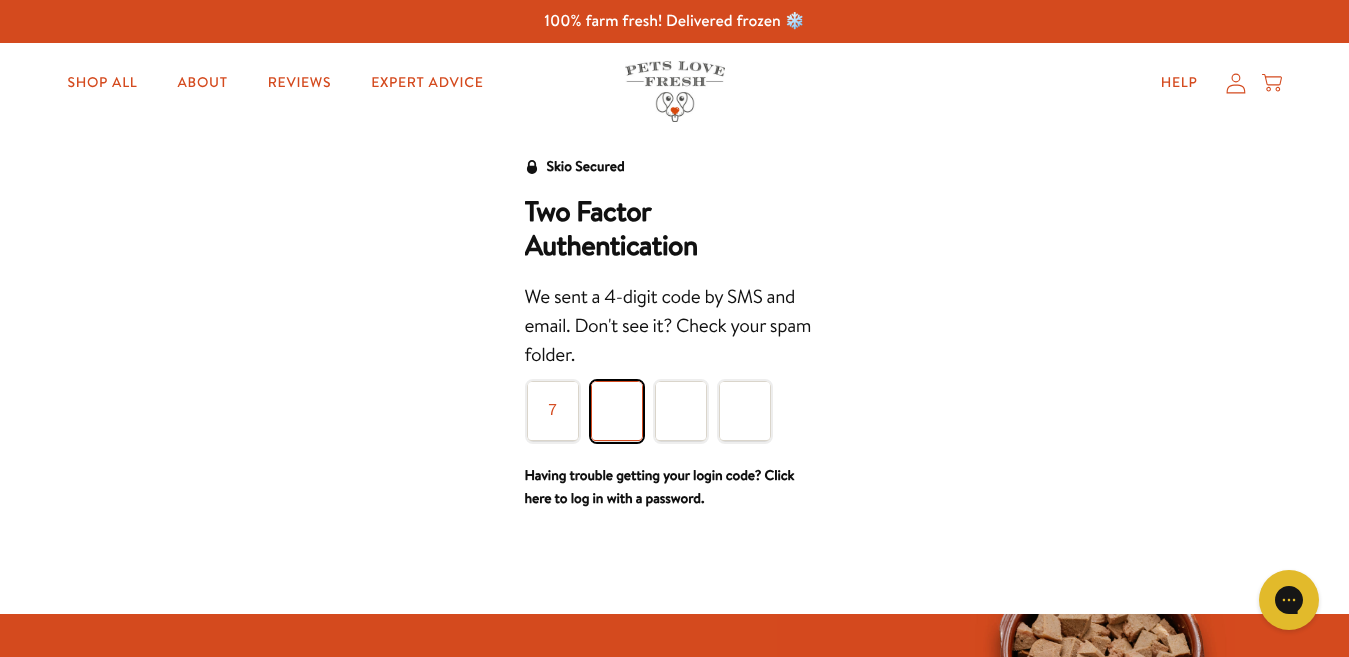 type on "7" 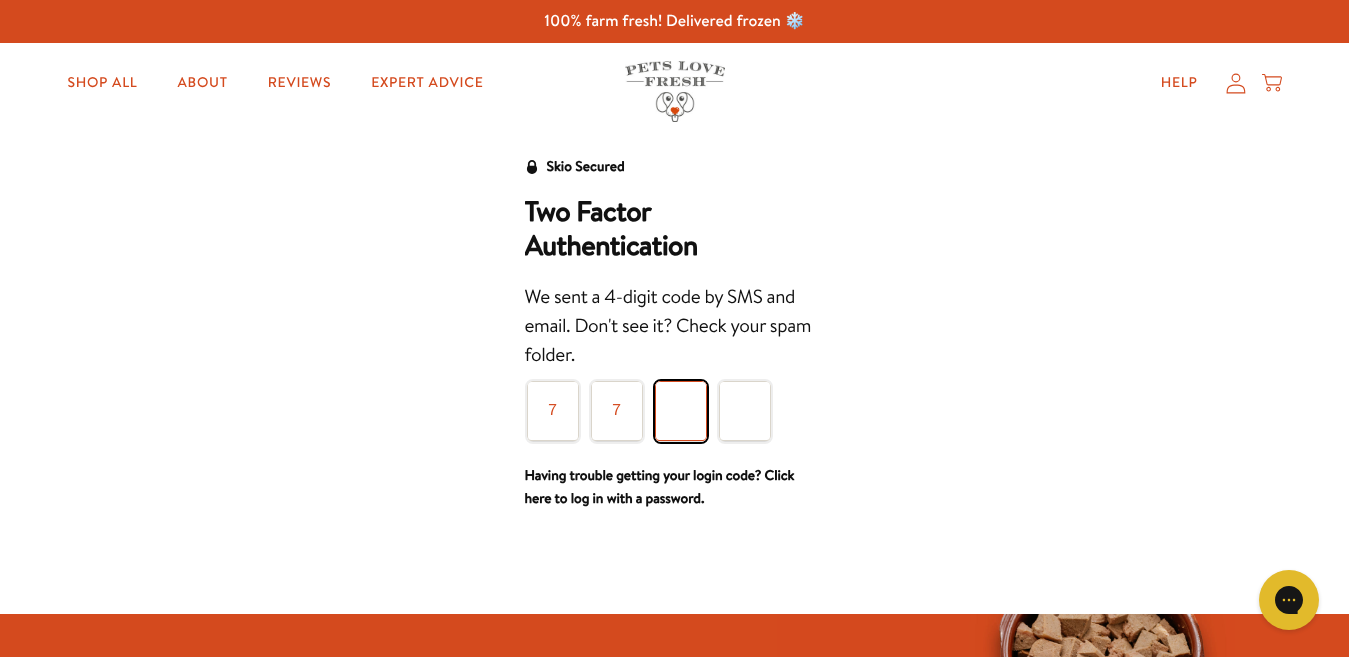 type on "6" 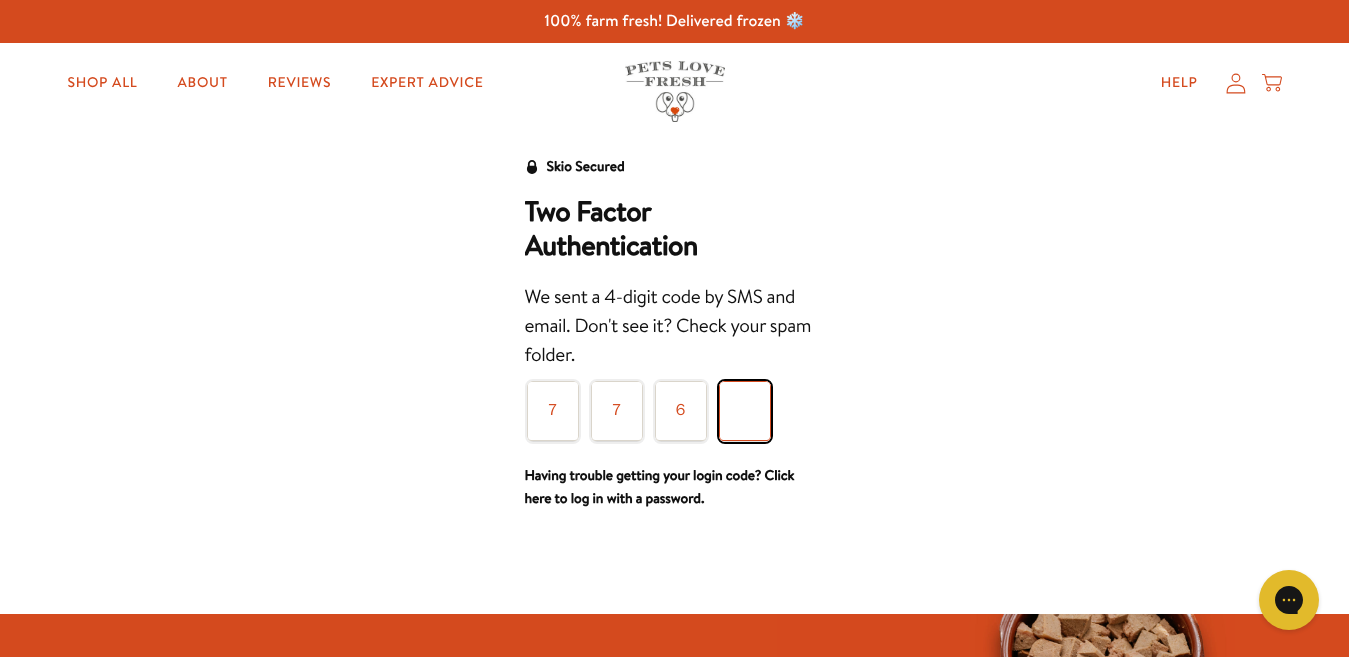 type on "8" 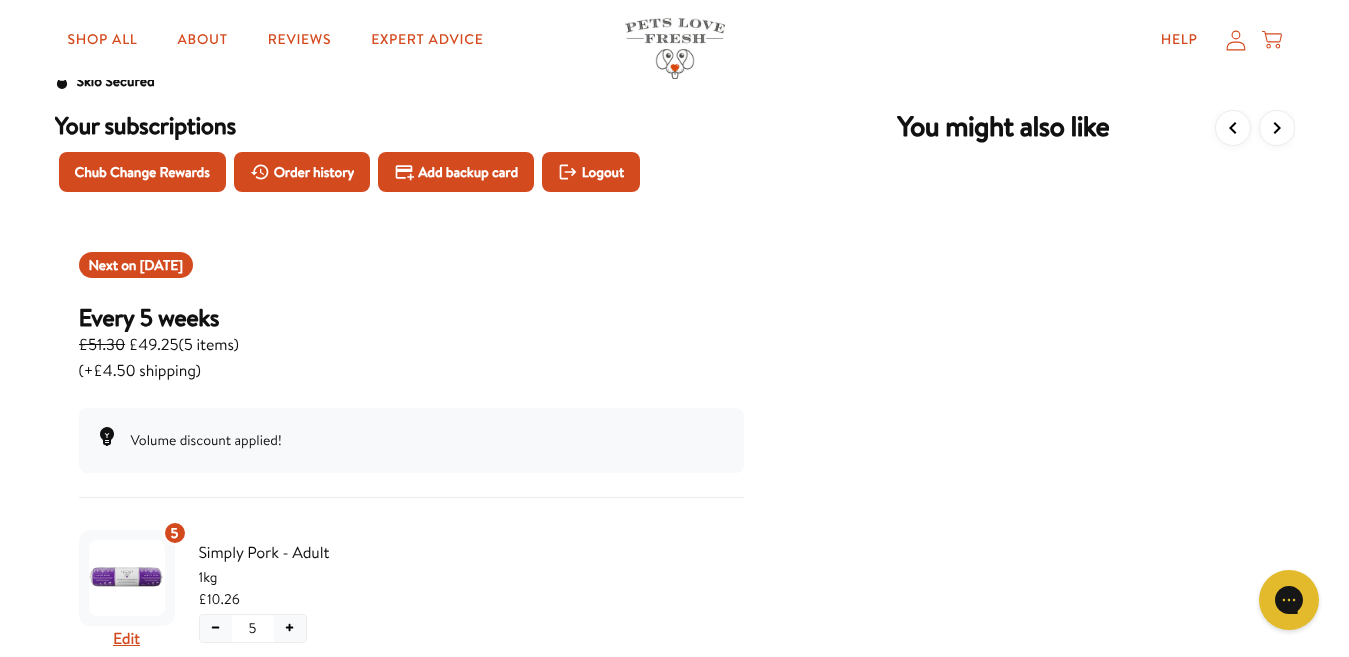 scroll, scrollTop: 25, scrollLeft: 0, axis: vertical 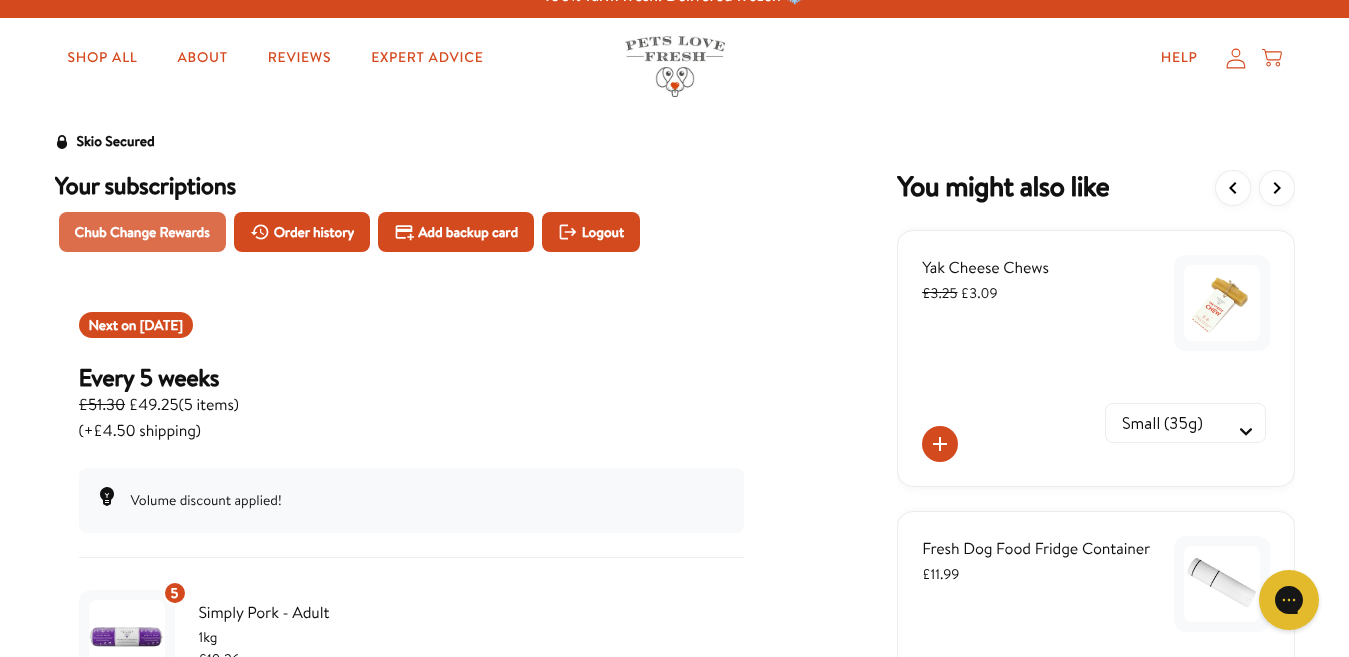 click on "Chub Change Rewards" at bounding box center [142, 232] 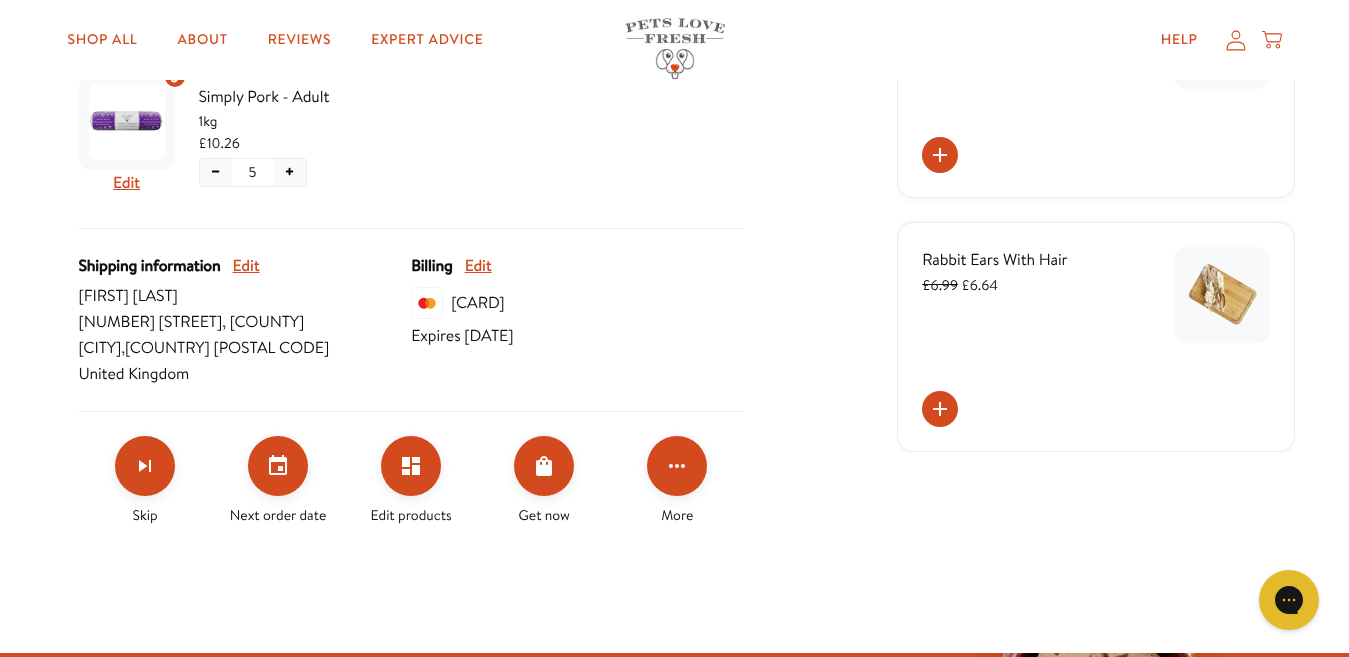 scroll, scrollTop: 563, scrollLeft: 0, axis: vertical 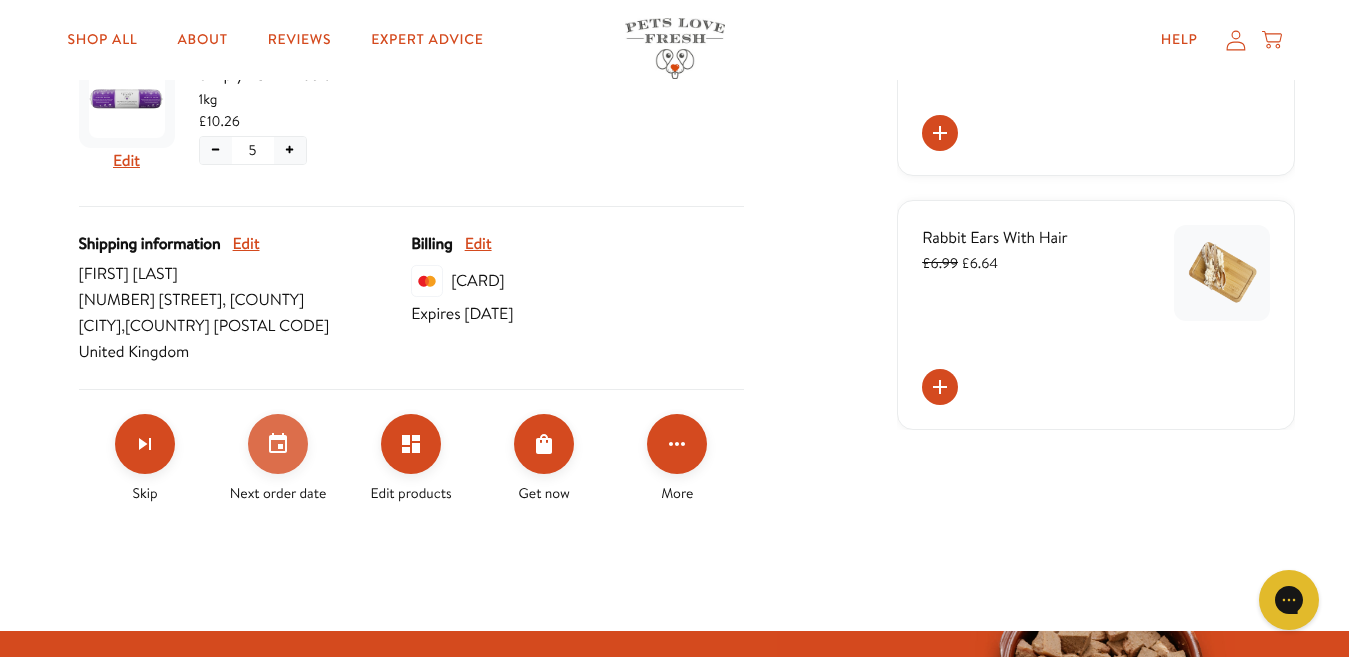 click at bounding box center (278, 444) 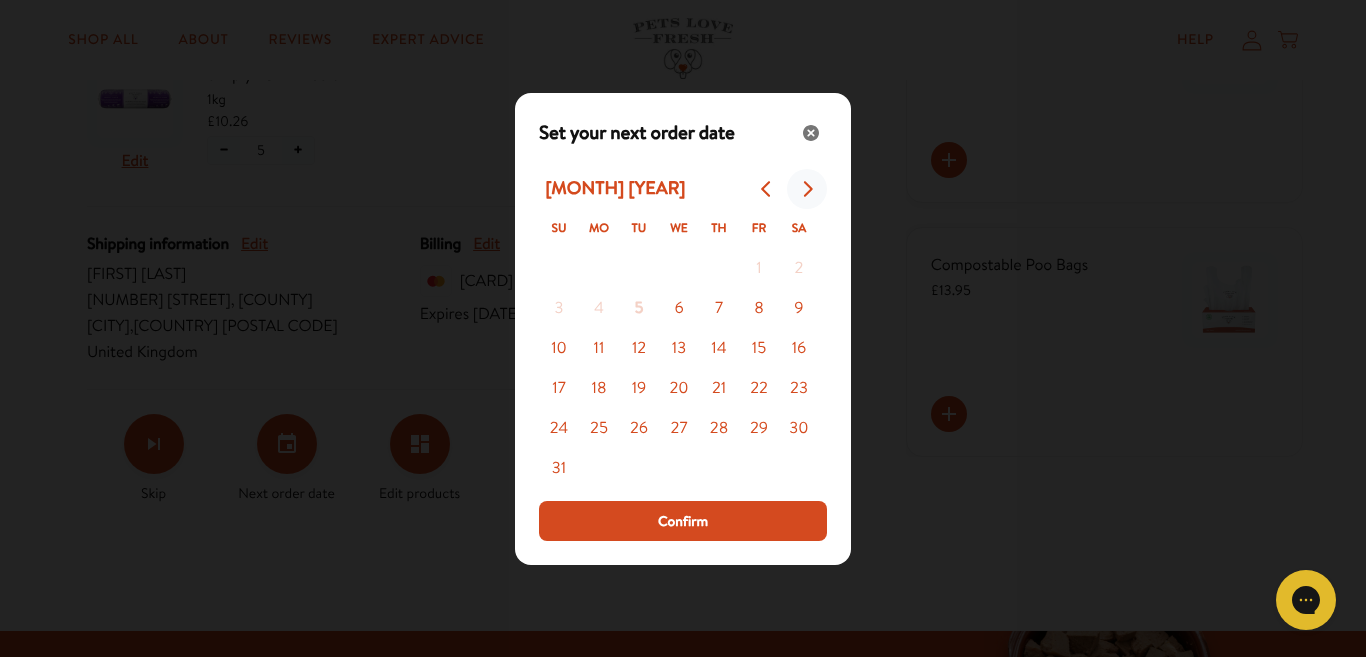 click 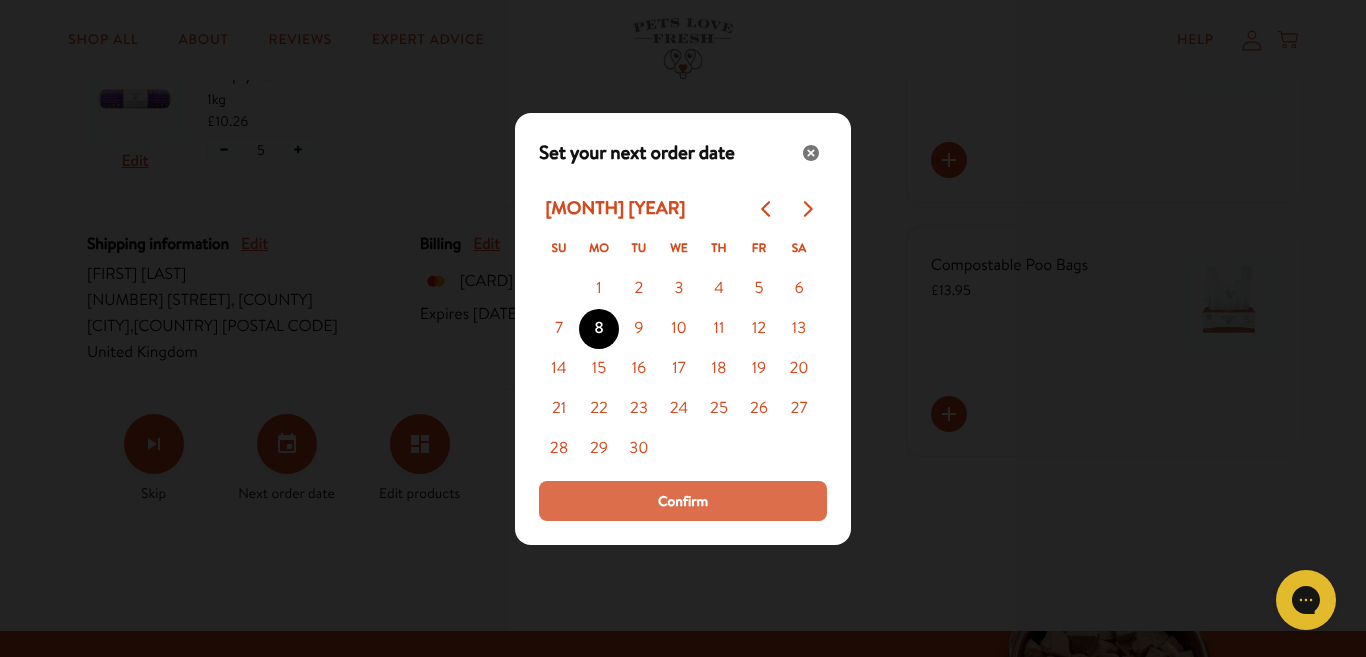 click on "Confirm" at bounding box center (683, 501) 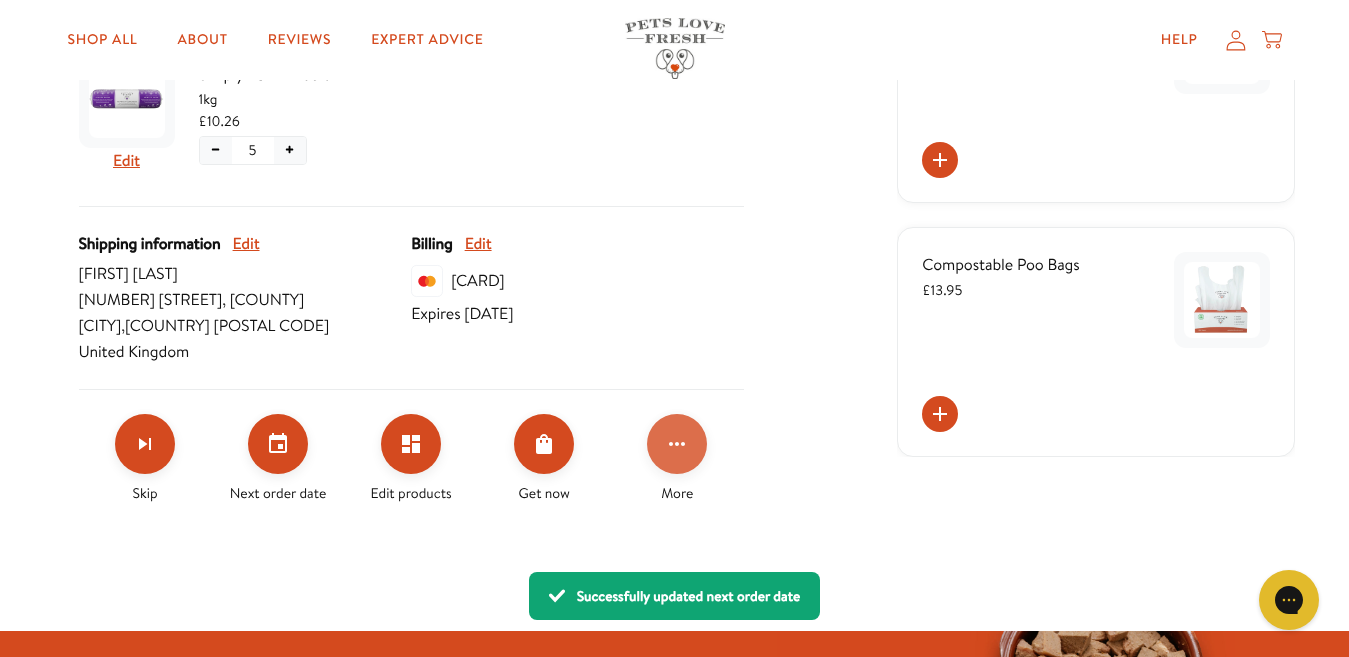 click 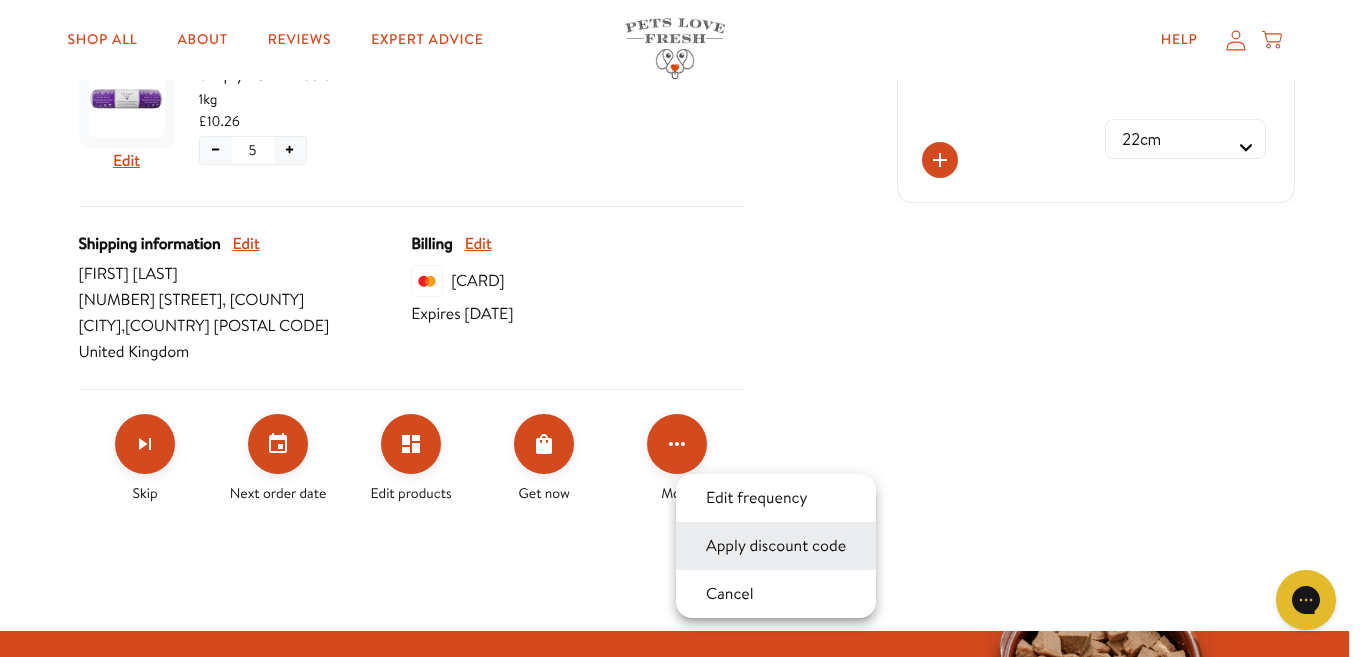 click on "Apply discount code" at bounding box center [776, 546] 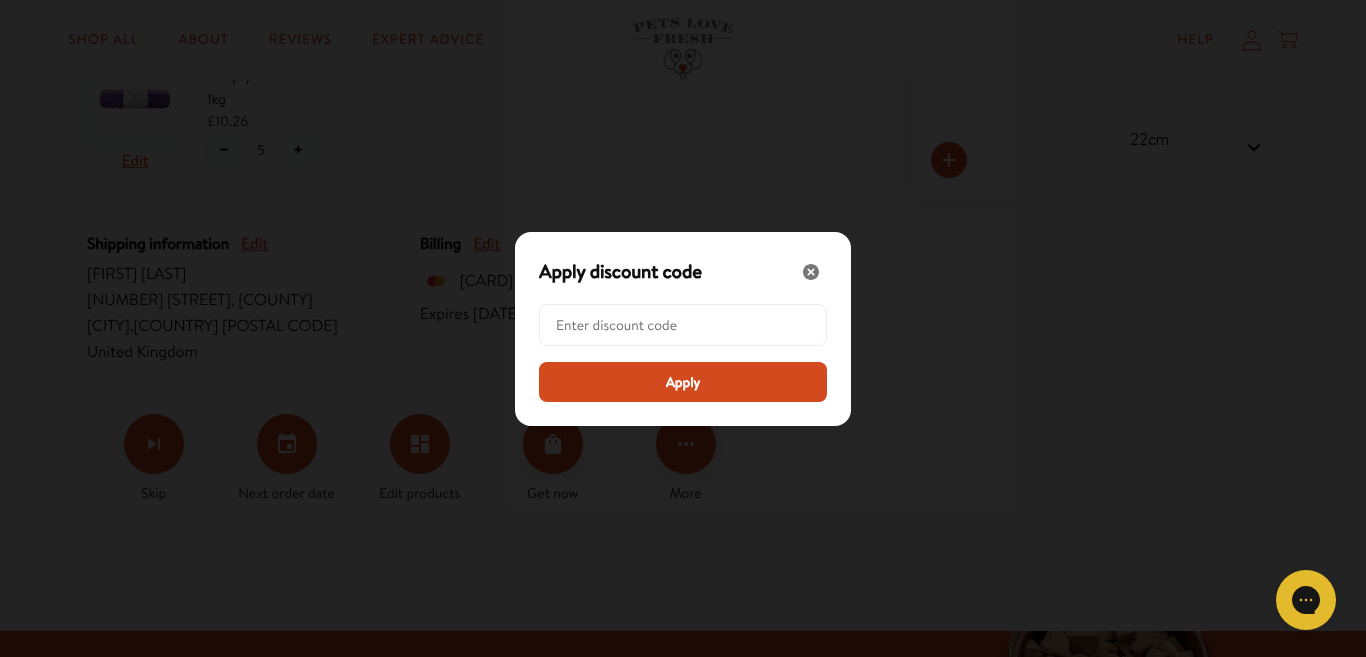 click at bounding box center (689, 325) 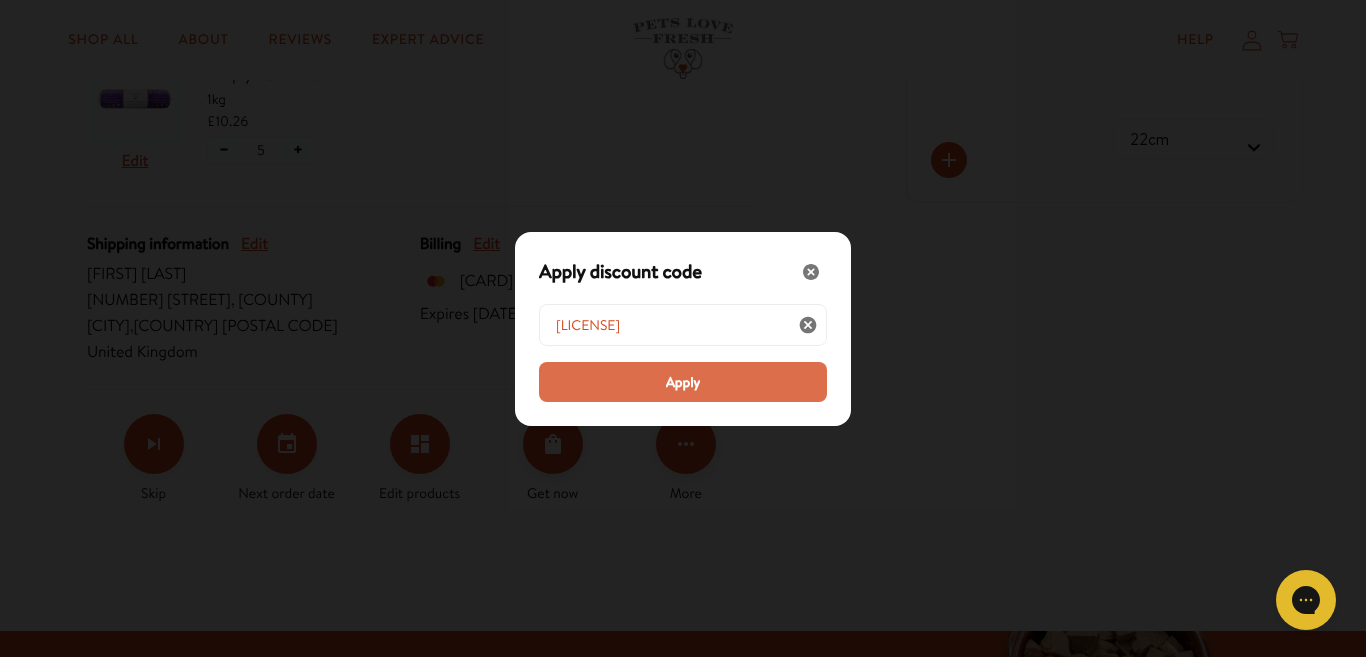 type on "LL-REW-20-18EF1YEE" 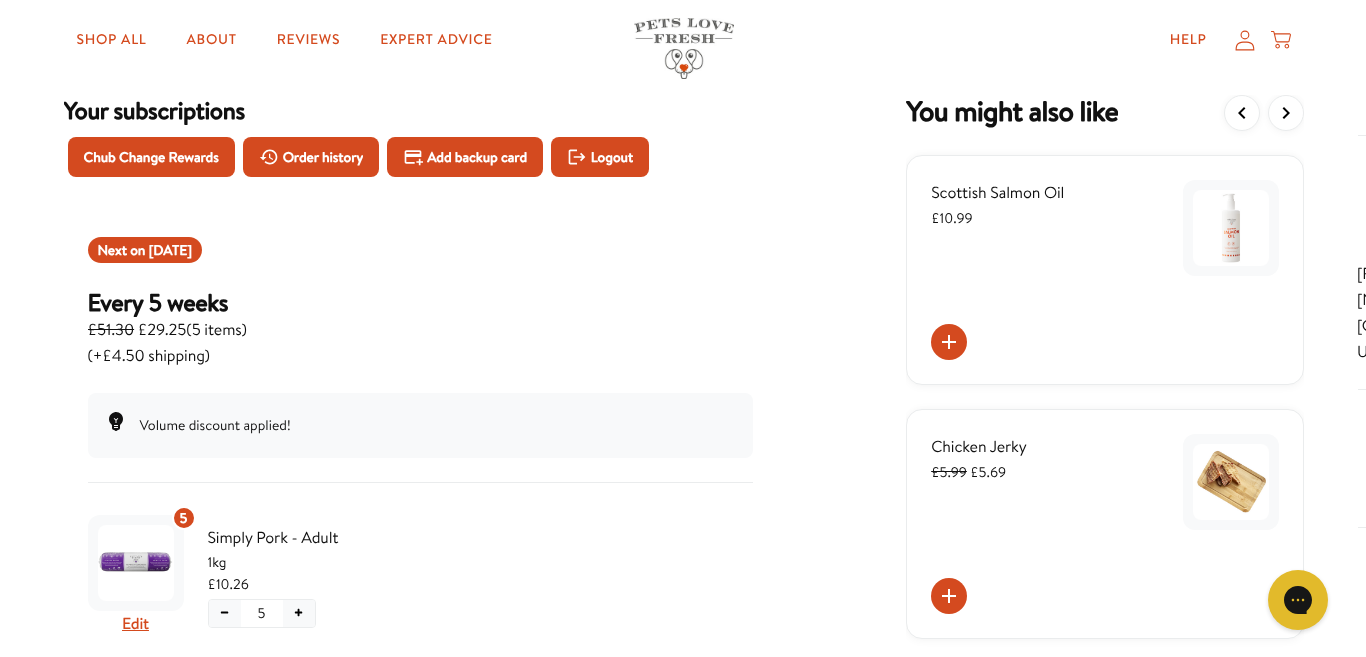 scroll, scrollTop: 75, scrollLeft: 0, axis: vertical 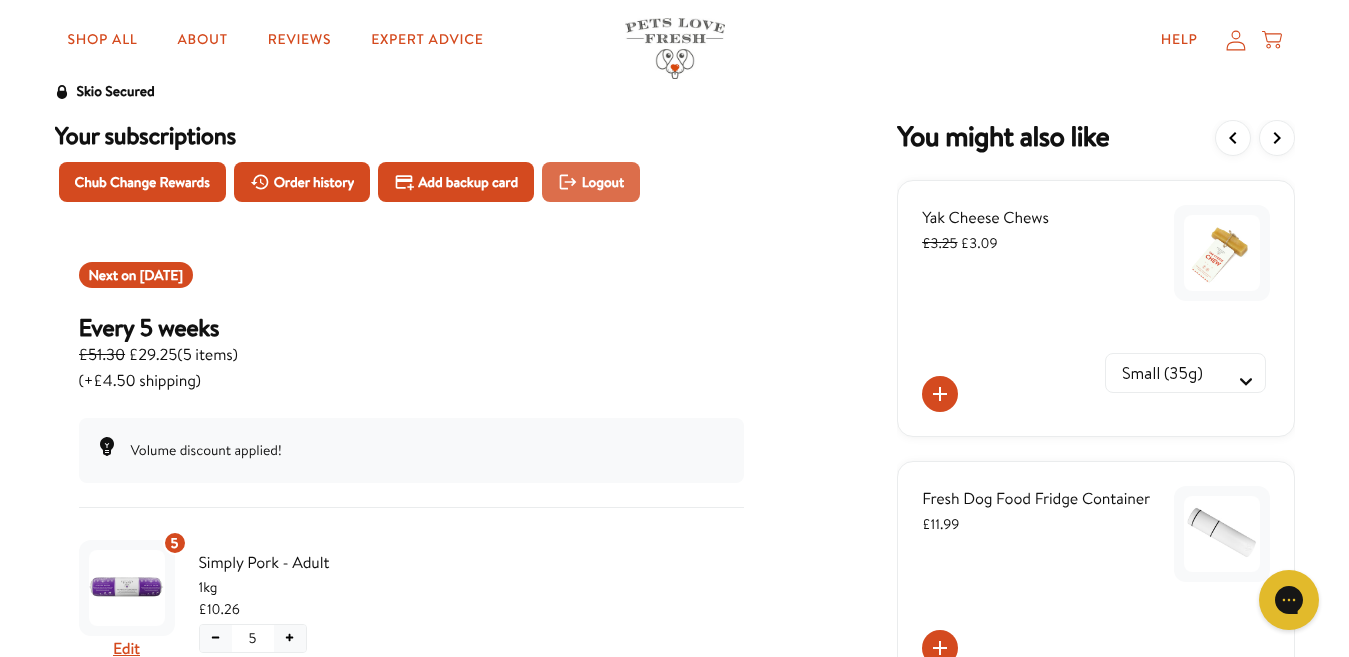 click on "Logout" at bounding box center (603, 182) 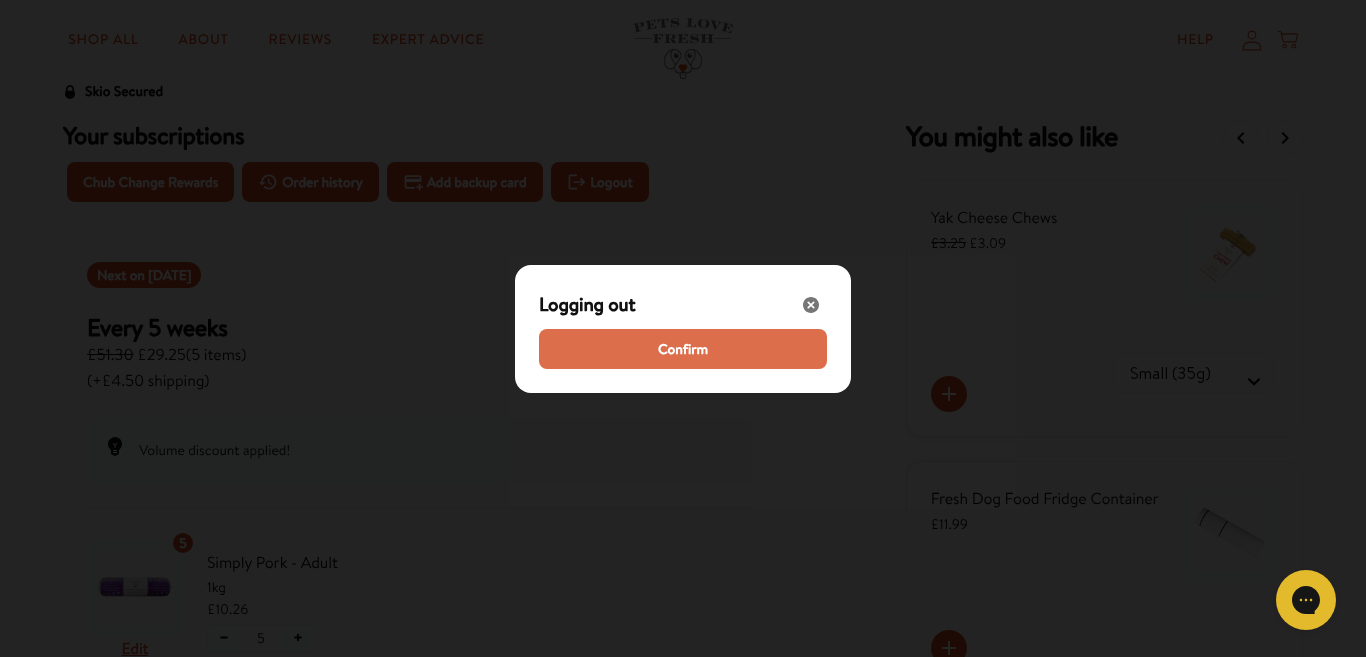 click on "Confirm" at bounding box center [683, 349] 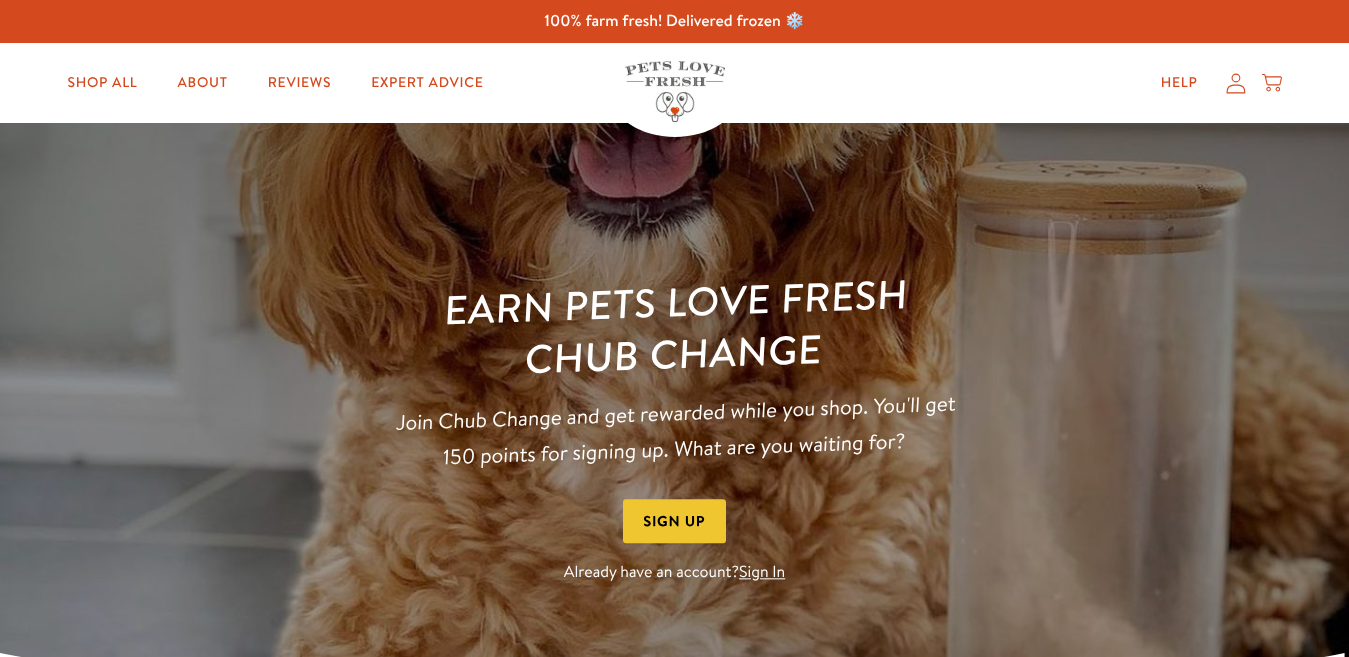 scroll, scrollTop: 0, scrollLeft: 0, axis: both 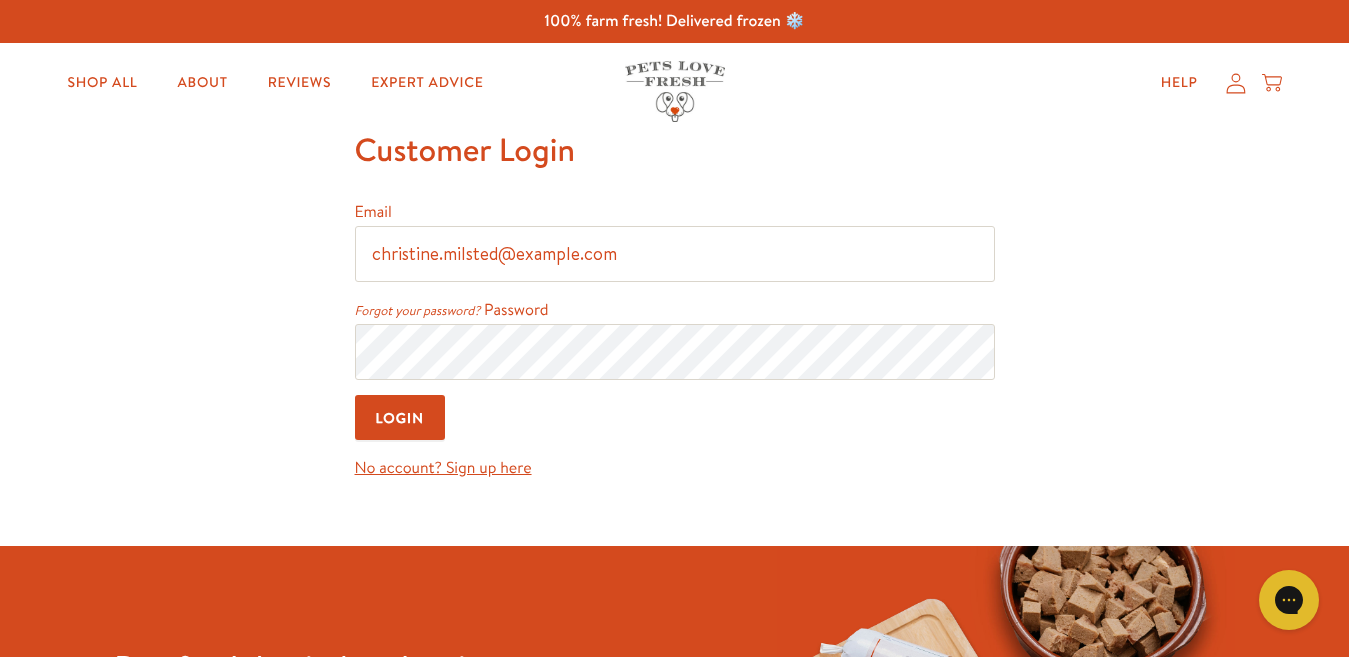 click on "Login" at bounding box center (400, 417) 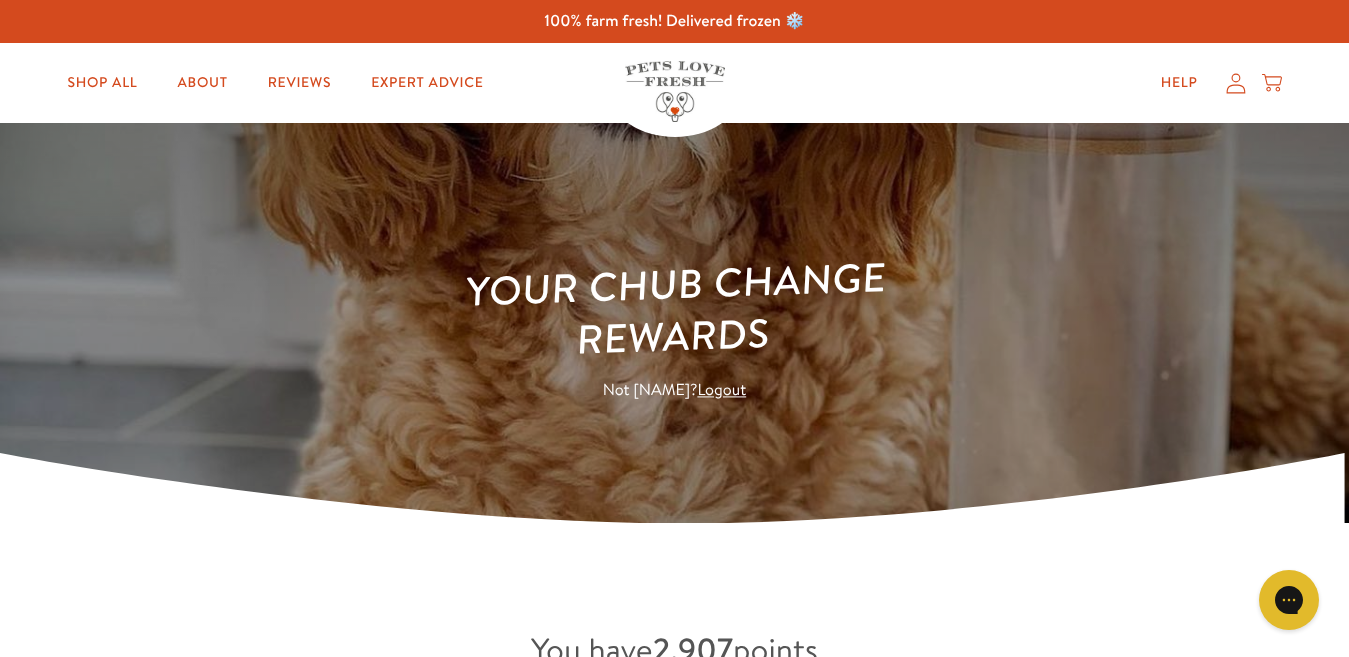 scroll, scrollTop: 0, scrollLeft: 0, axis: both 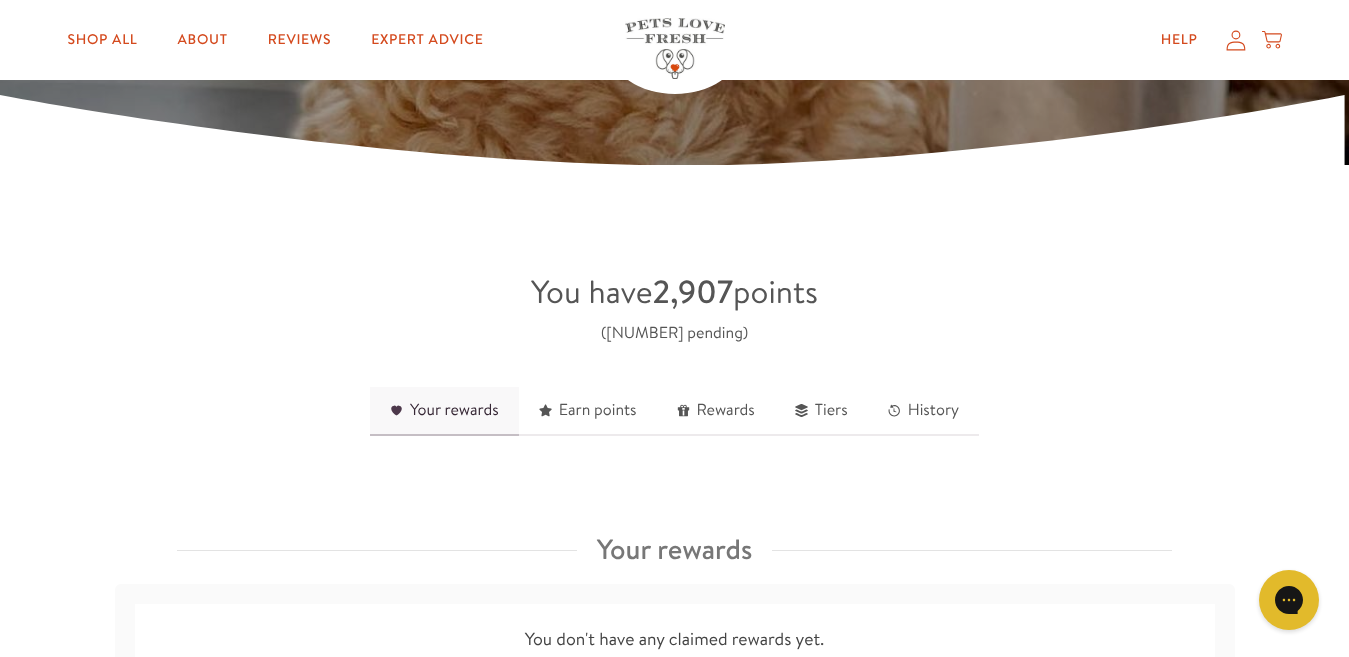 click on "Your rewards" at bounding box center [444, 411] 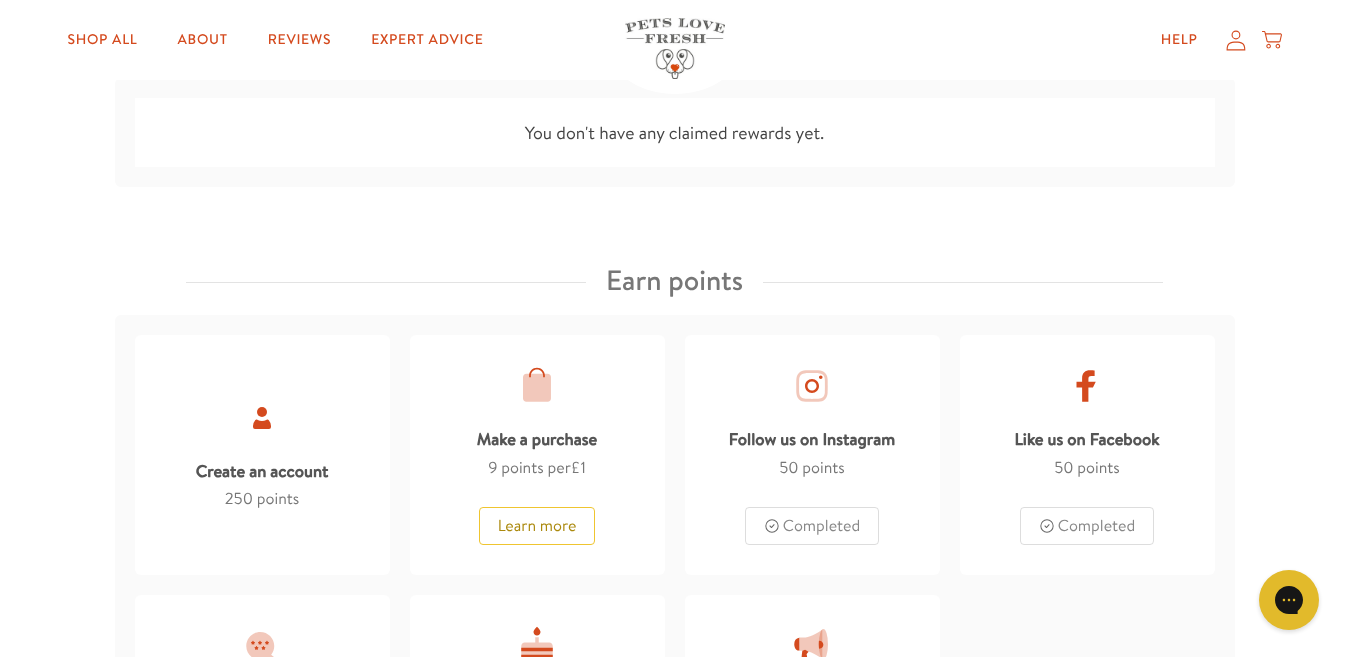 scroll, scrollTop: 863, scrollLeft: 0, axis: vertical 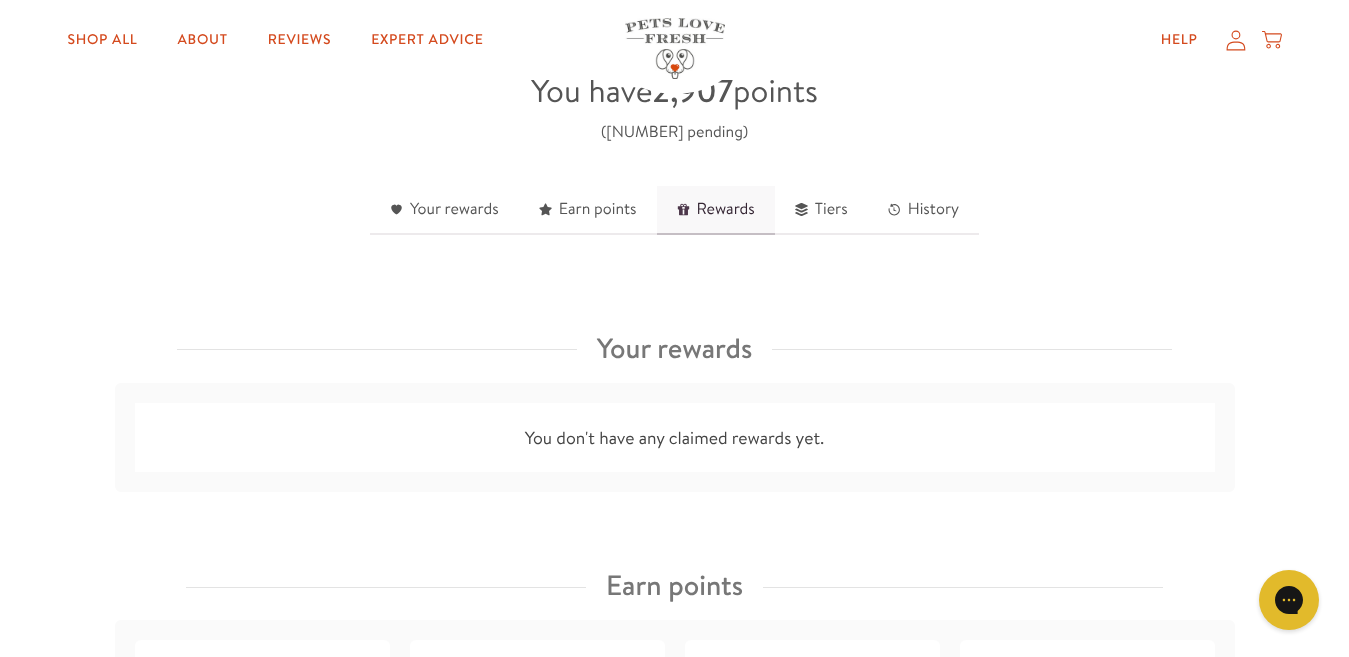 click on "Rewards" at bounding box center [716, 210] 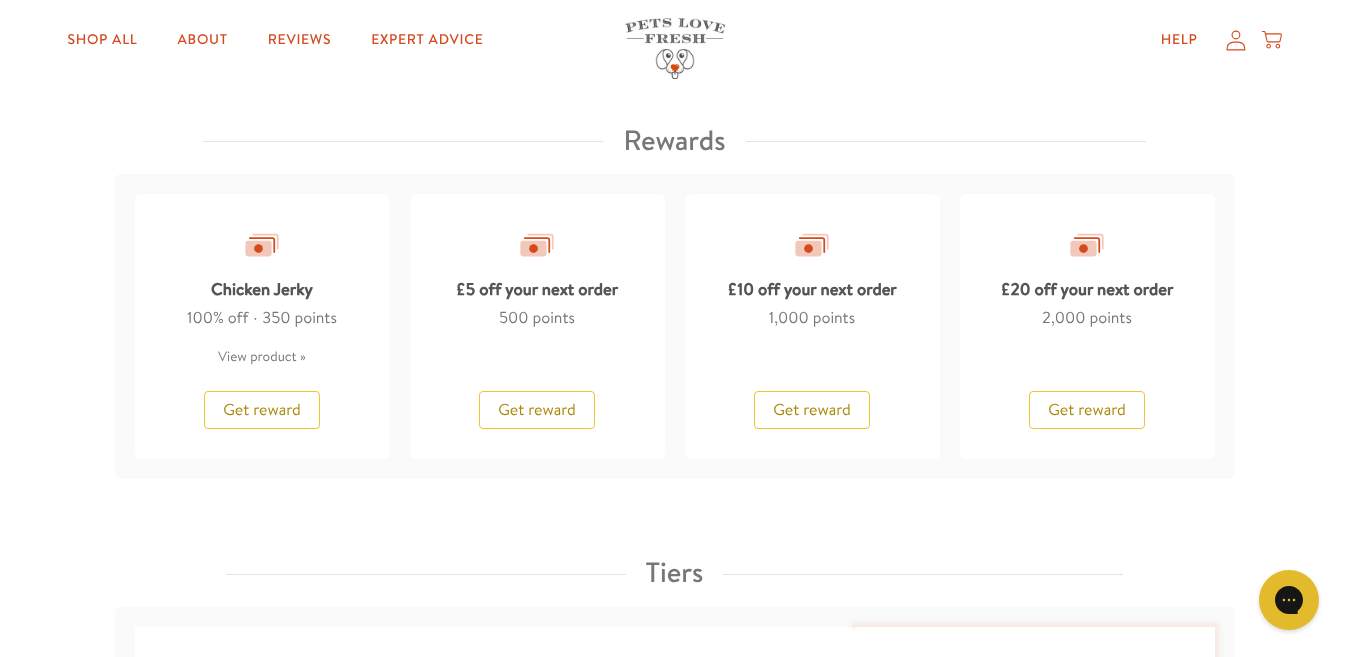 scroll, scrollTop: 1767, scrollLeft: 0, axis: vertical 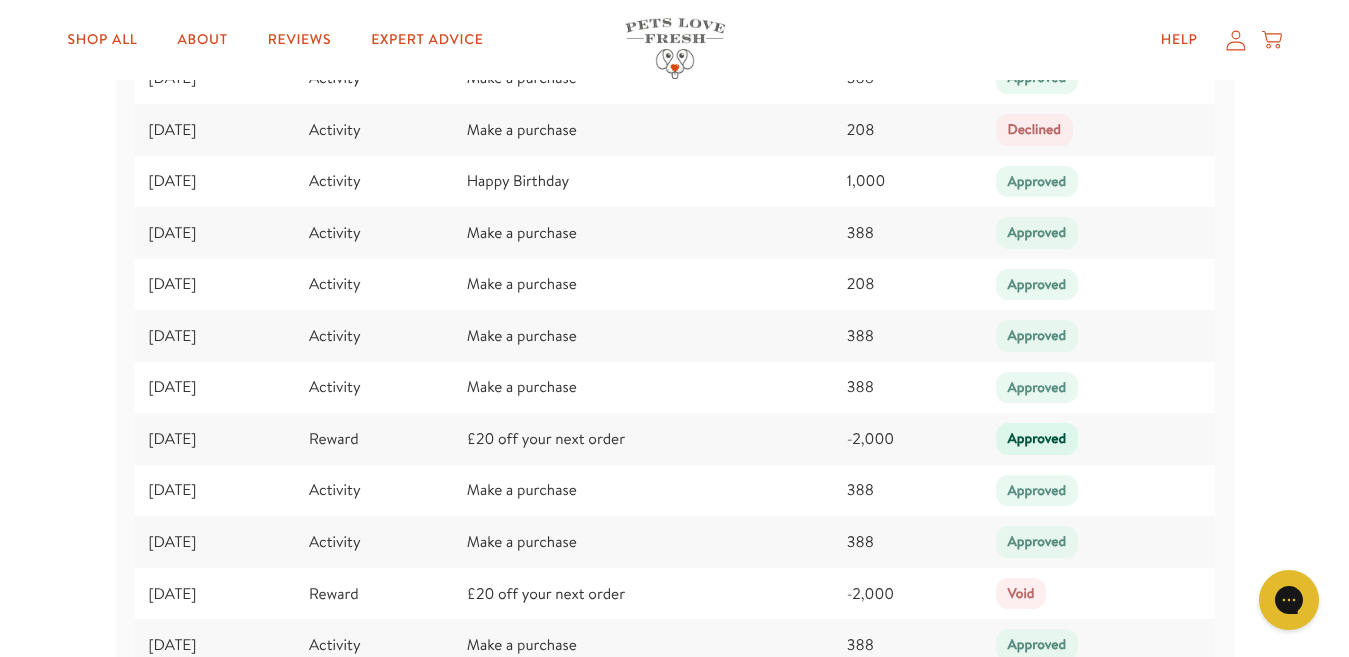 click on "Approved" at bounding box center [1037, 439] 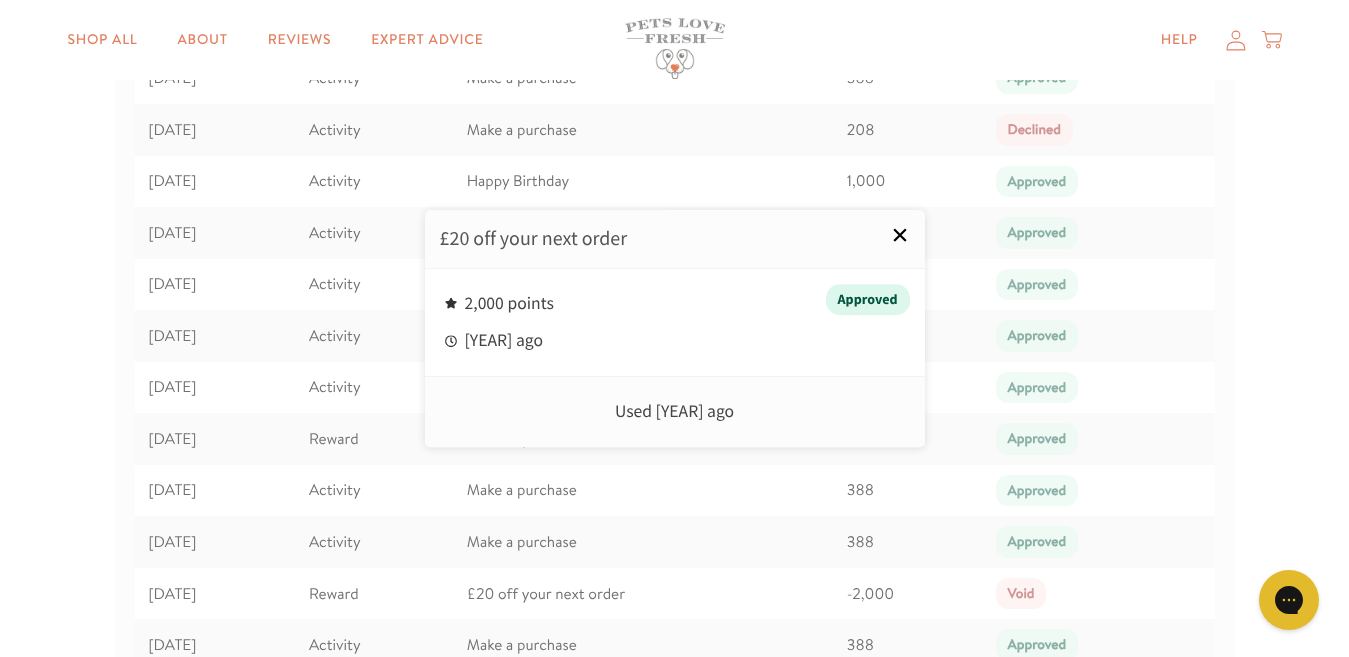 click on "×" at bounding box center (900, 235) 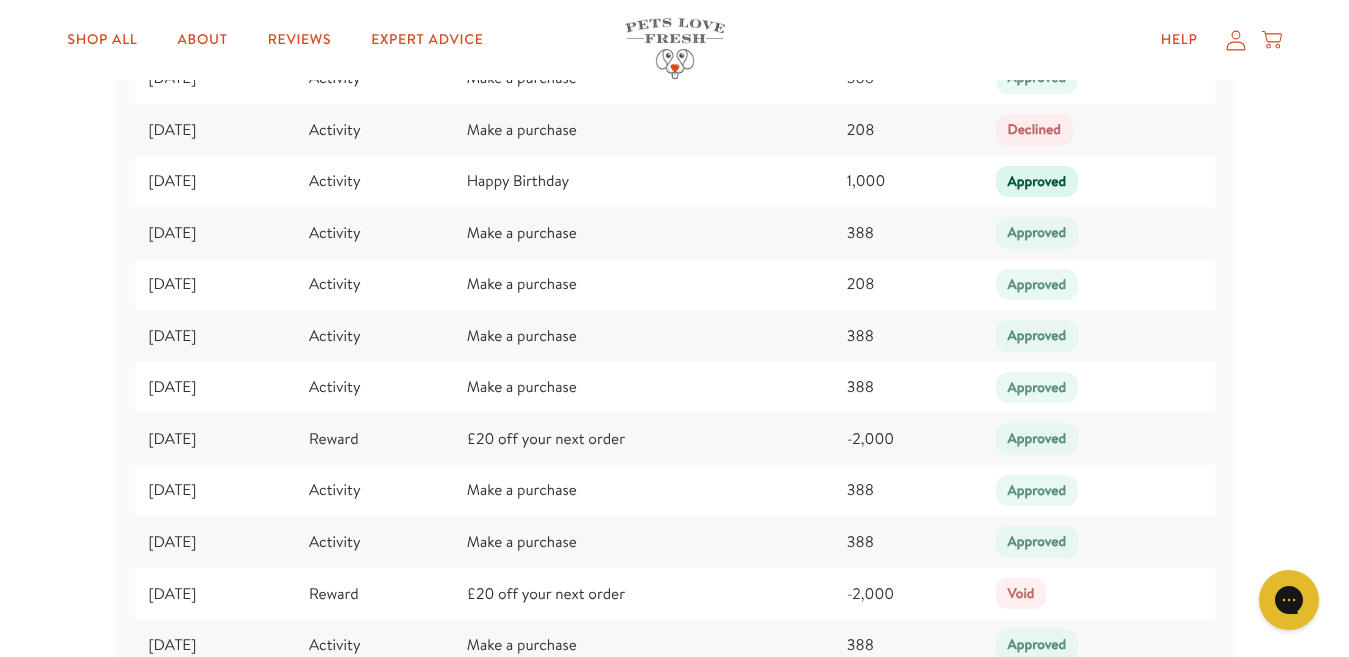 click on "Approved" at bounding box center (1037, 182) 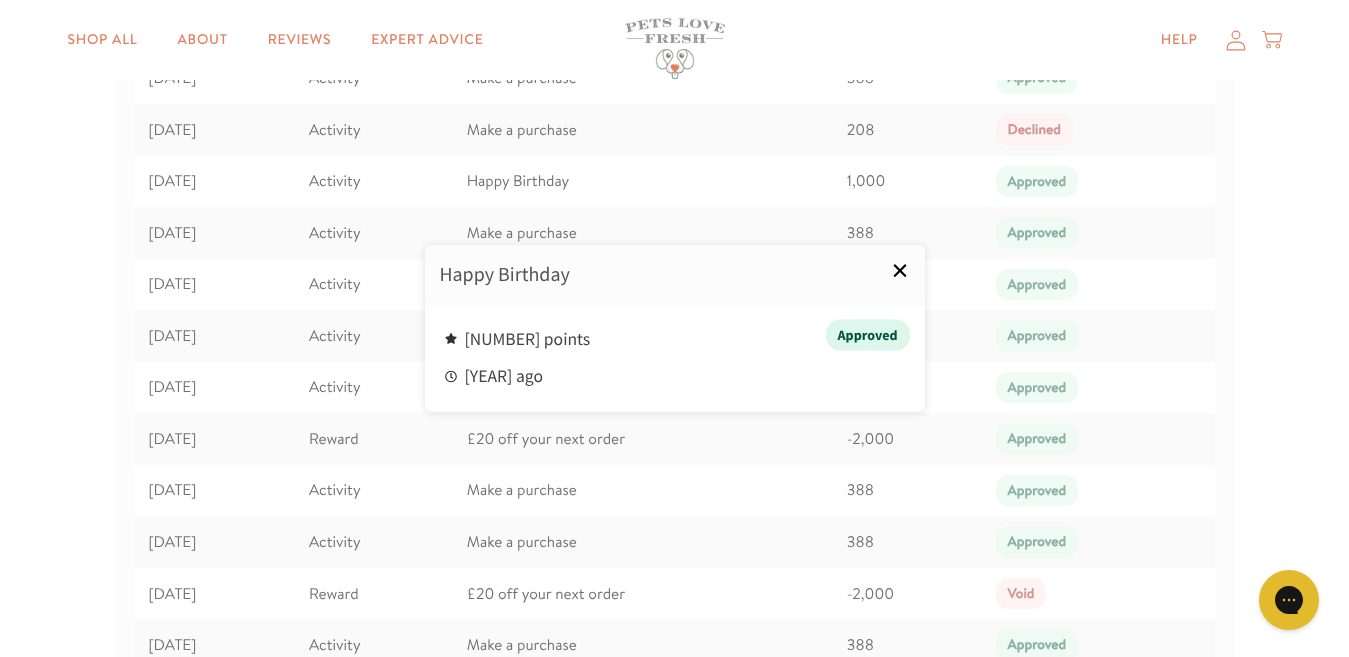 click on "×" at bounding box center [900, 270] 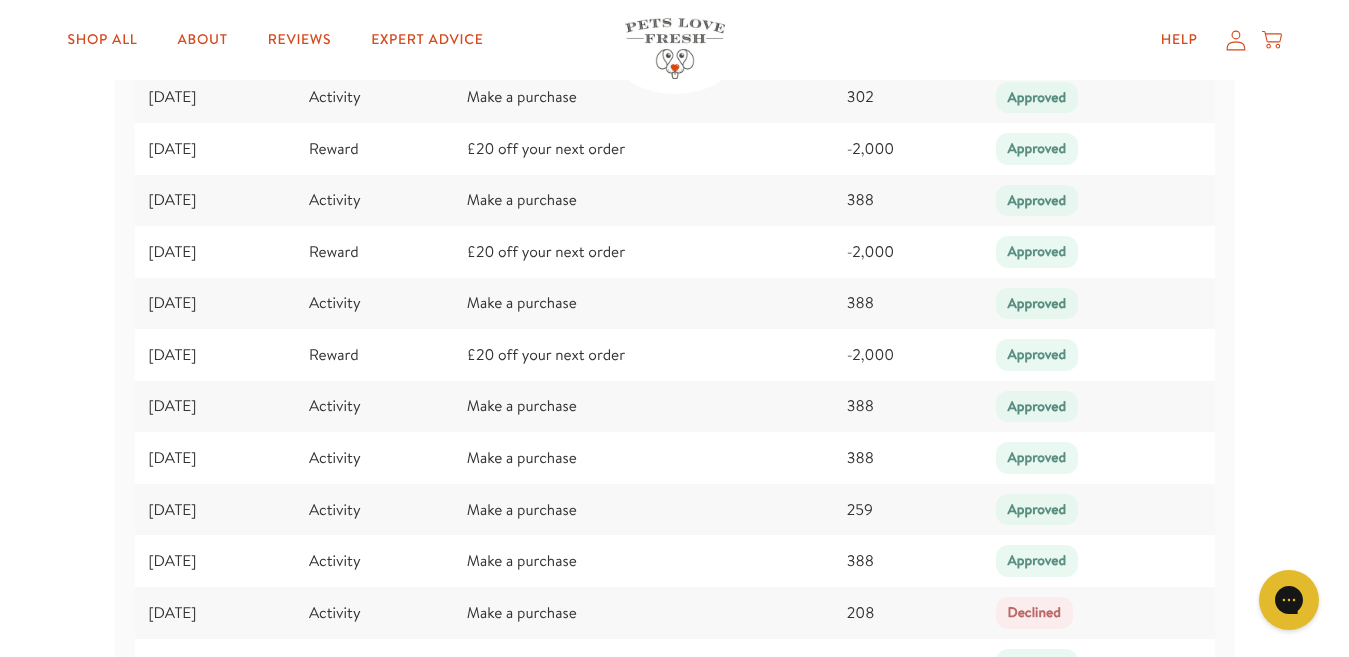 scroll, scrollTop: 3029, scrollLeft: 0, axis: vertical 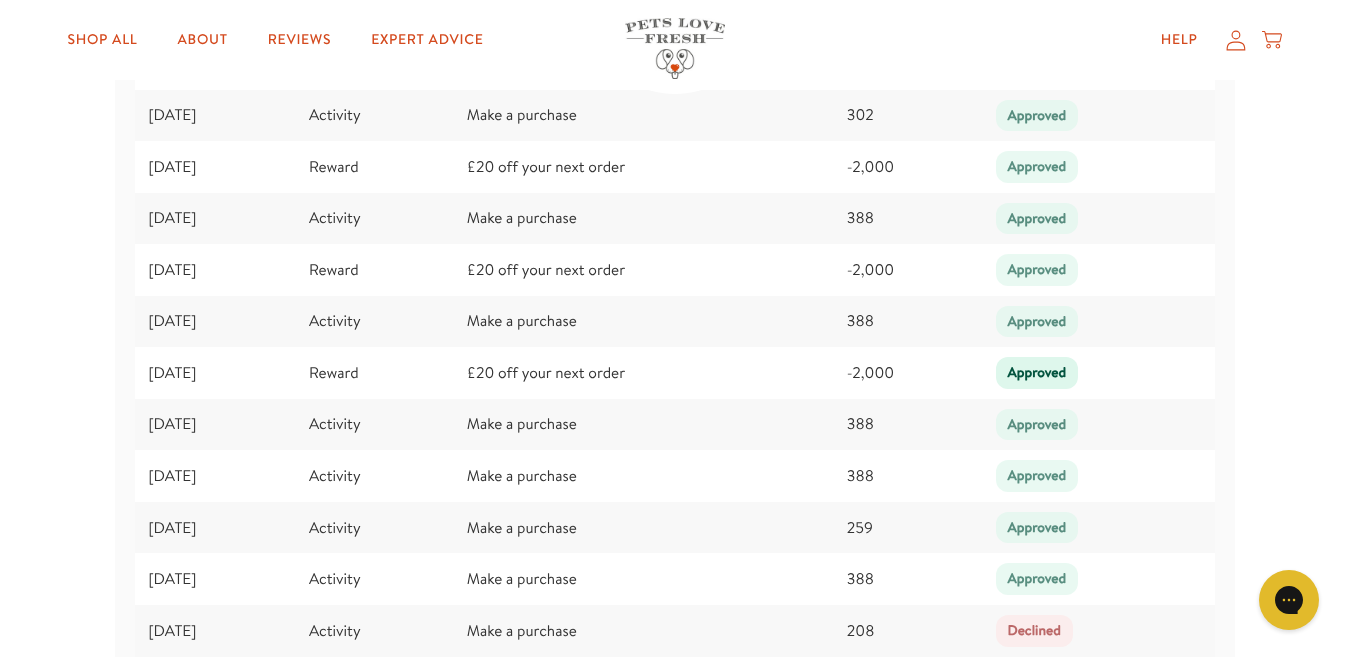 click on "Approved" at bounding box center [1037, 373] 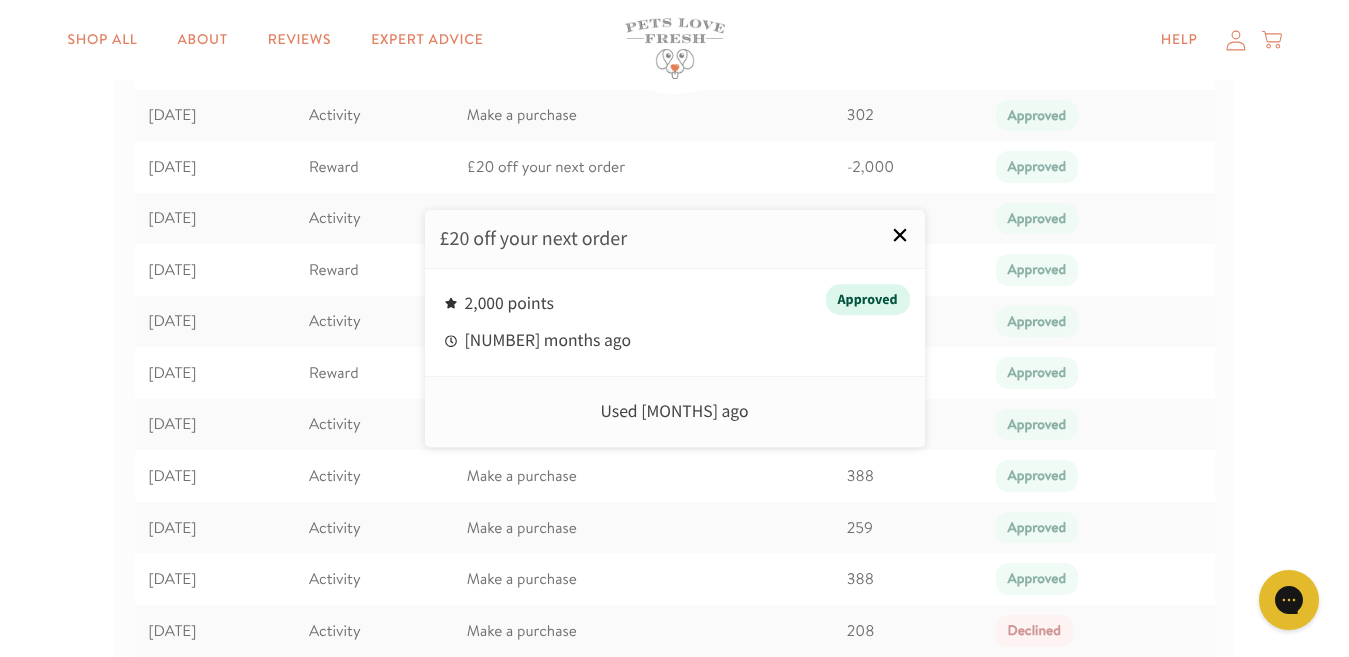 click on "×" at bounding box center [900, 235] 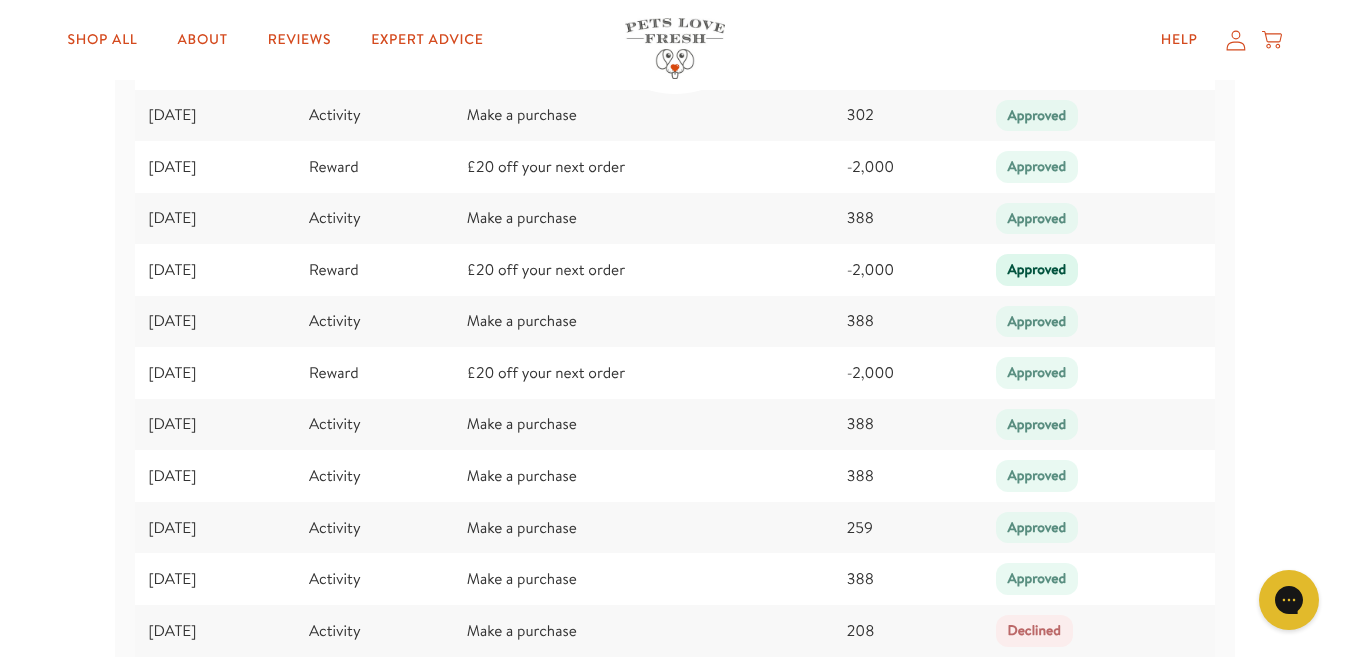 click on "Approved" at bounding box center [1037, 270] 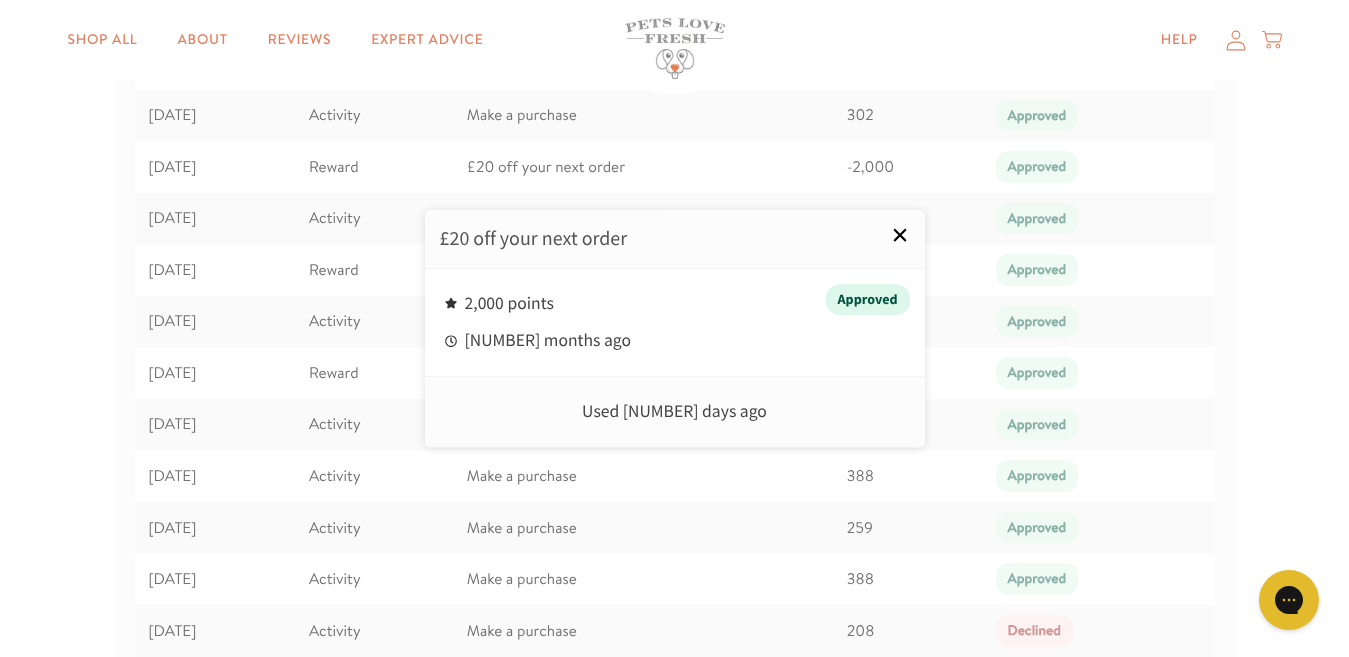click on "×" at bounding box center (900, 235) 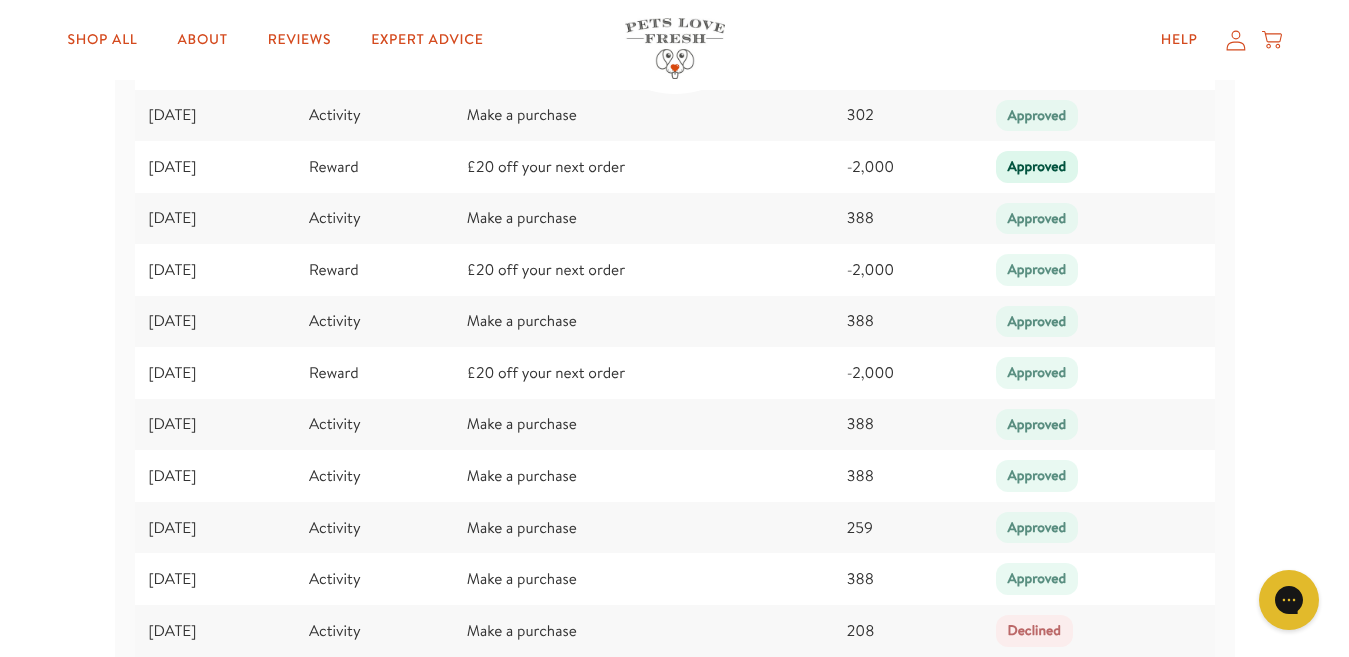 click on "Approved" at bounding box center [1037, 167] 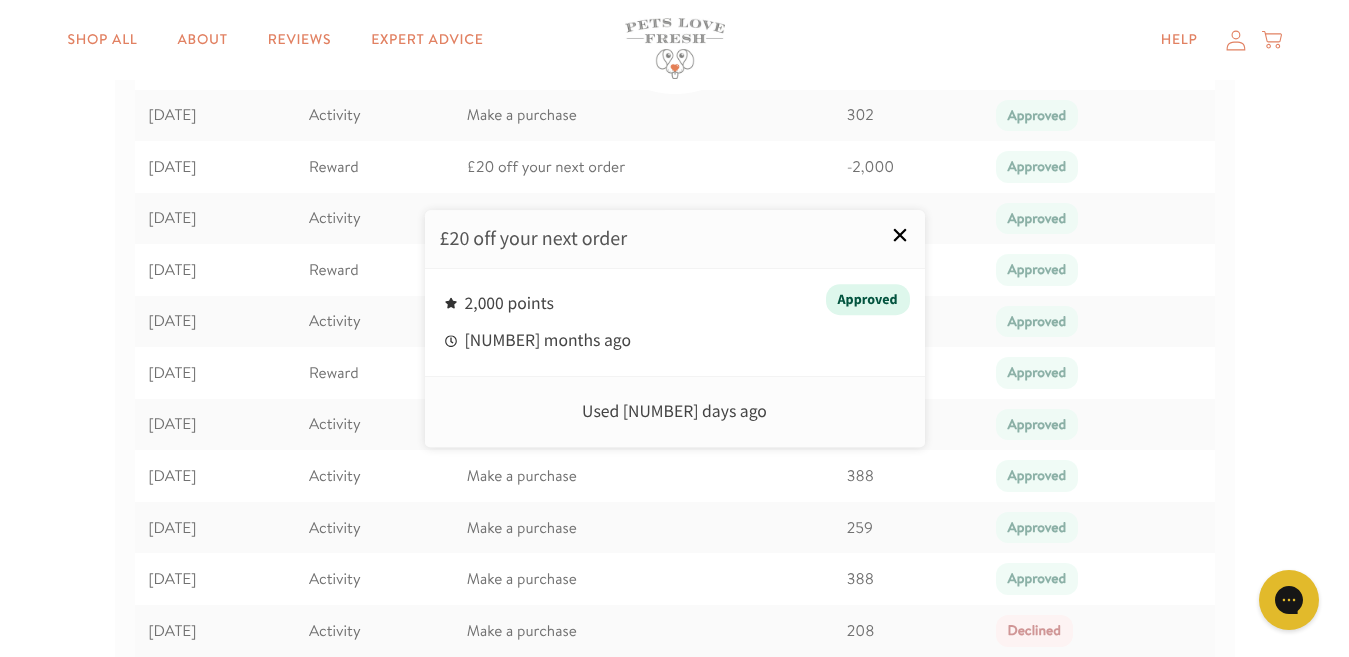 click on "×" at bounding box center [900, 235] 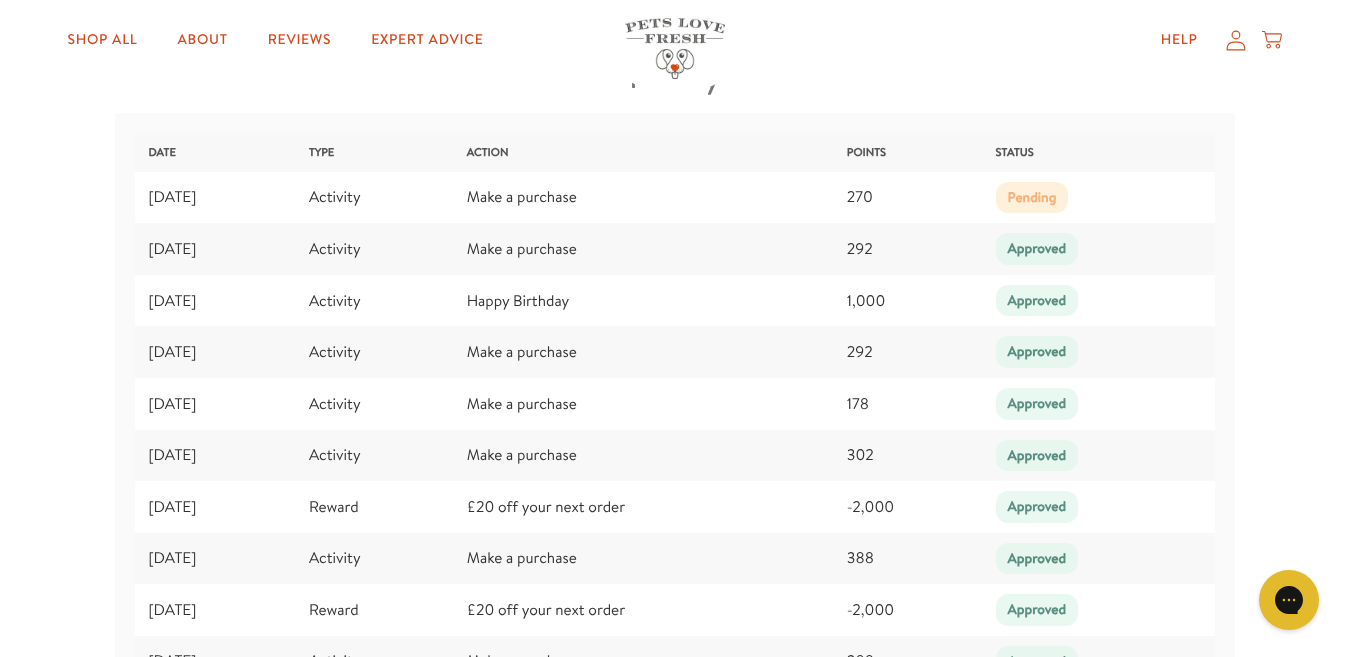 scroll, scrollTop: 2671, scrollLeft: 0, axis: vertical 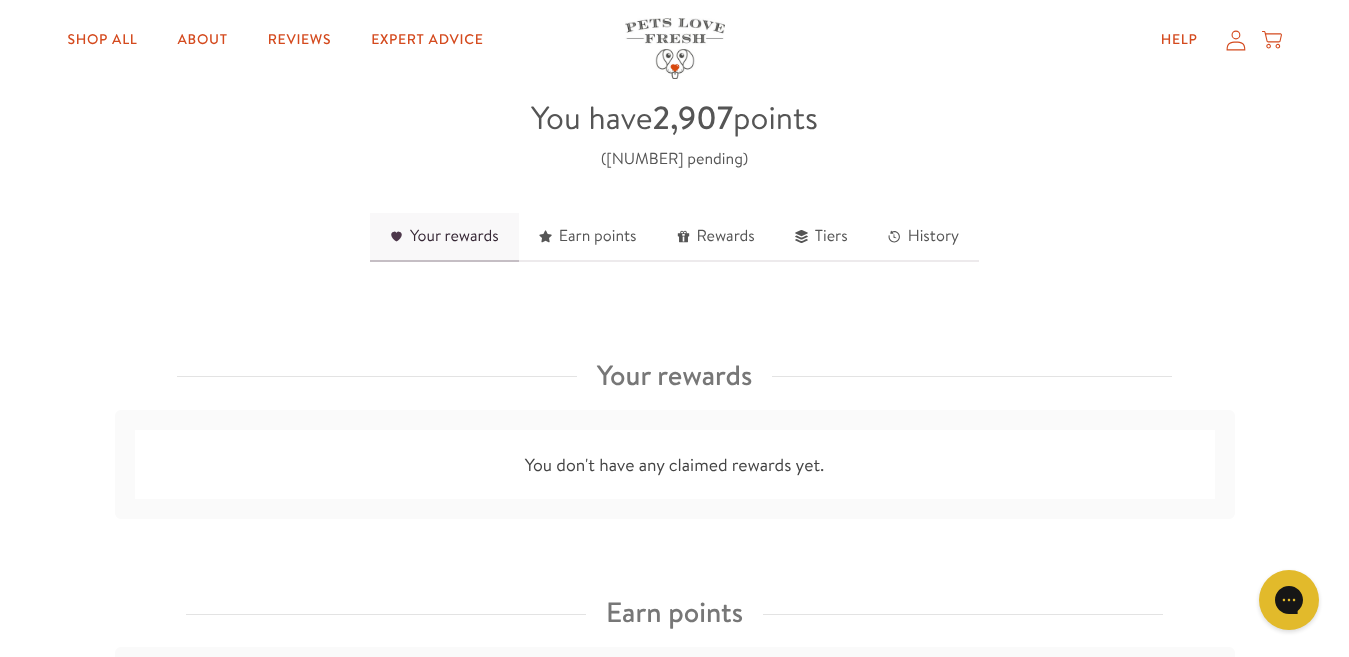 click on "Your rewards" at bounding box center [444, 237] 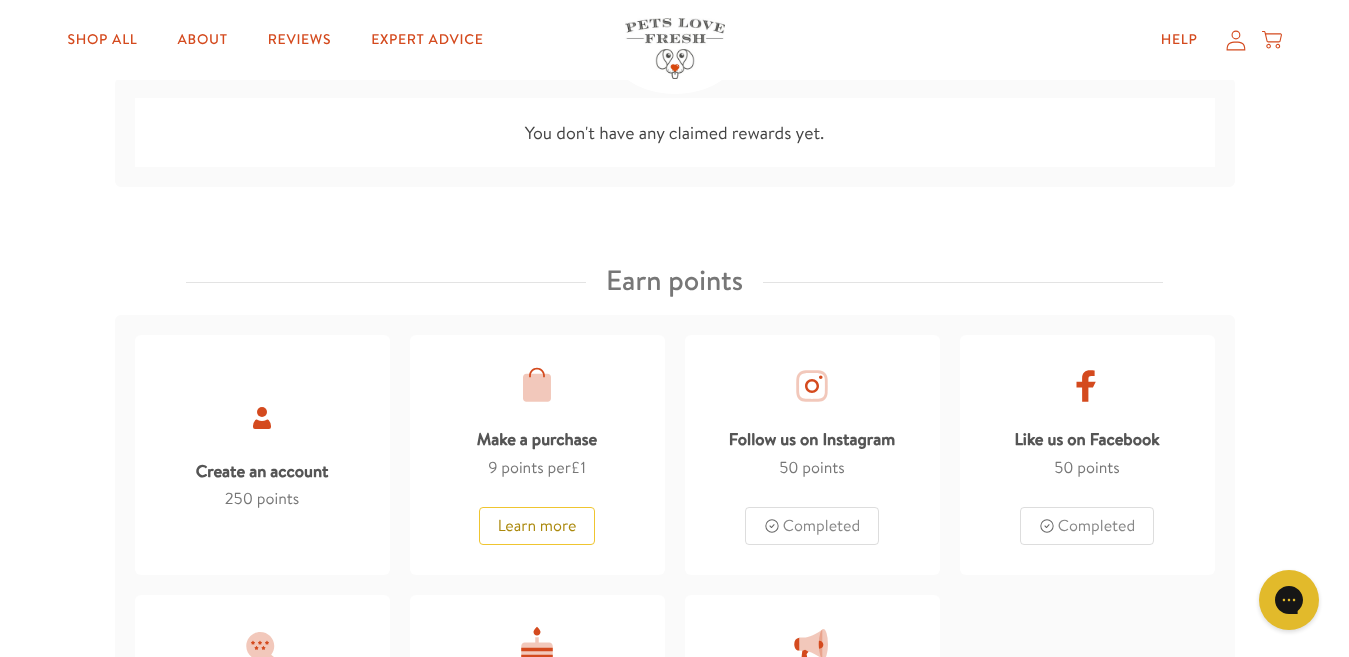 scroll, scrollTop: 863, scrollLeft: 0, axis: vertical 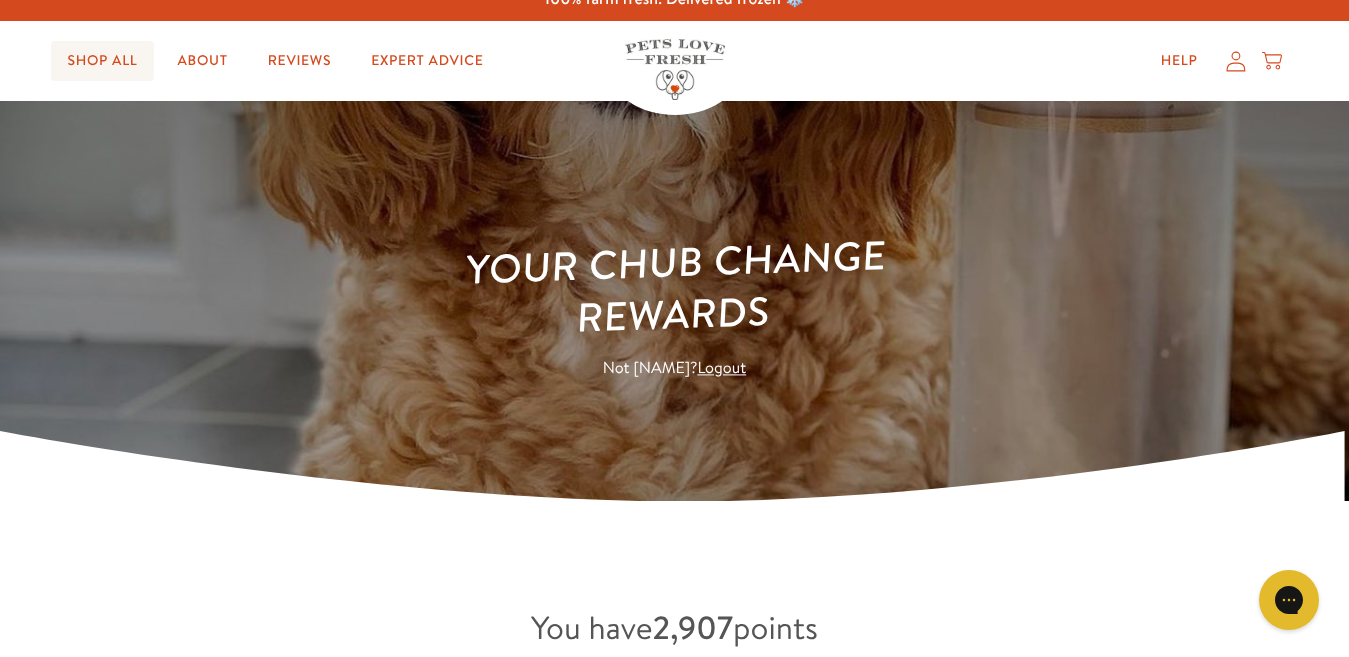 click on "Shop All" at bounding box center [102, 61] 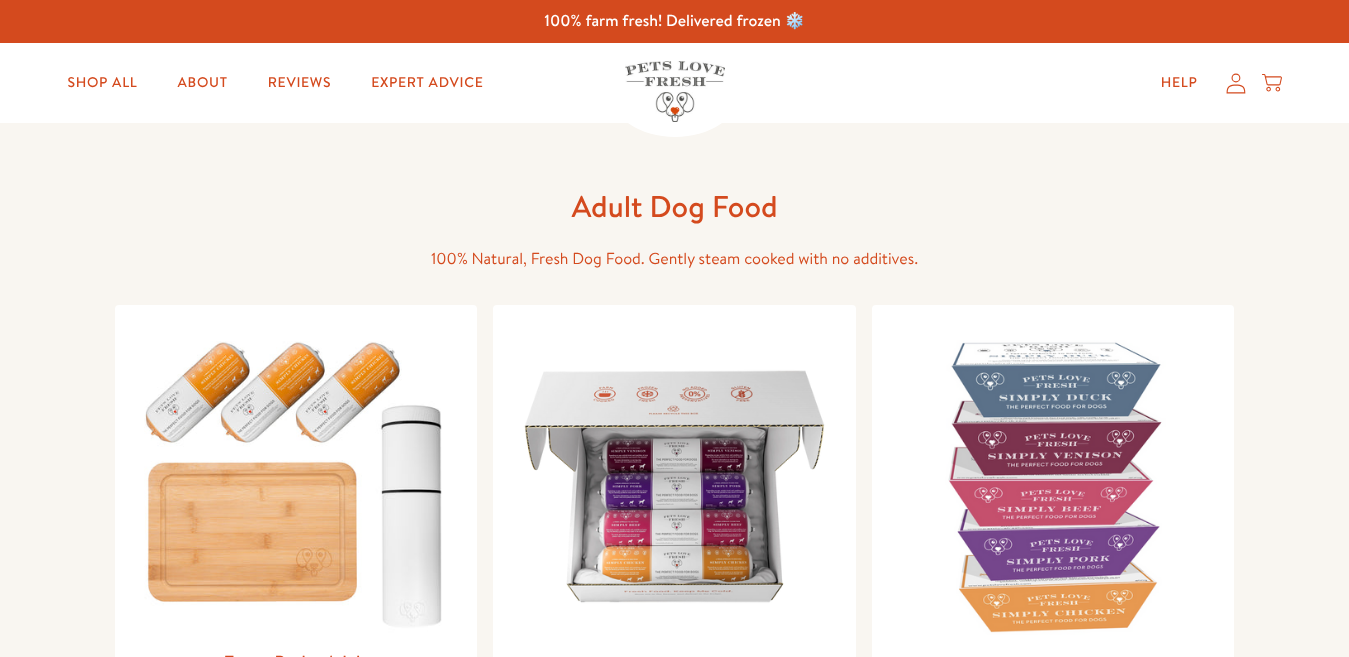 scroll, scrollTop: 0, scrollLeft: 0, axis: both 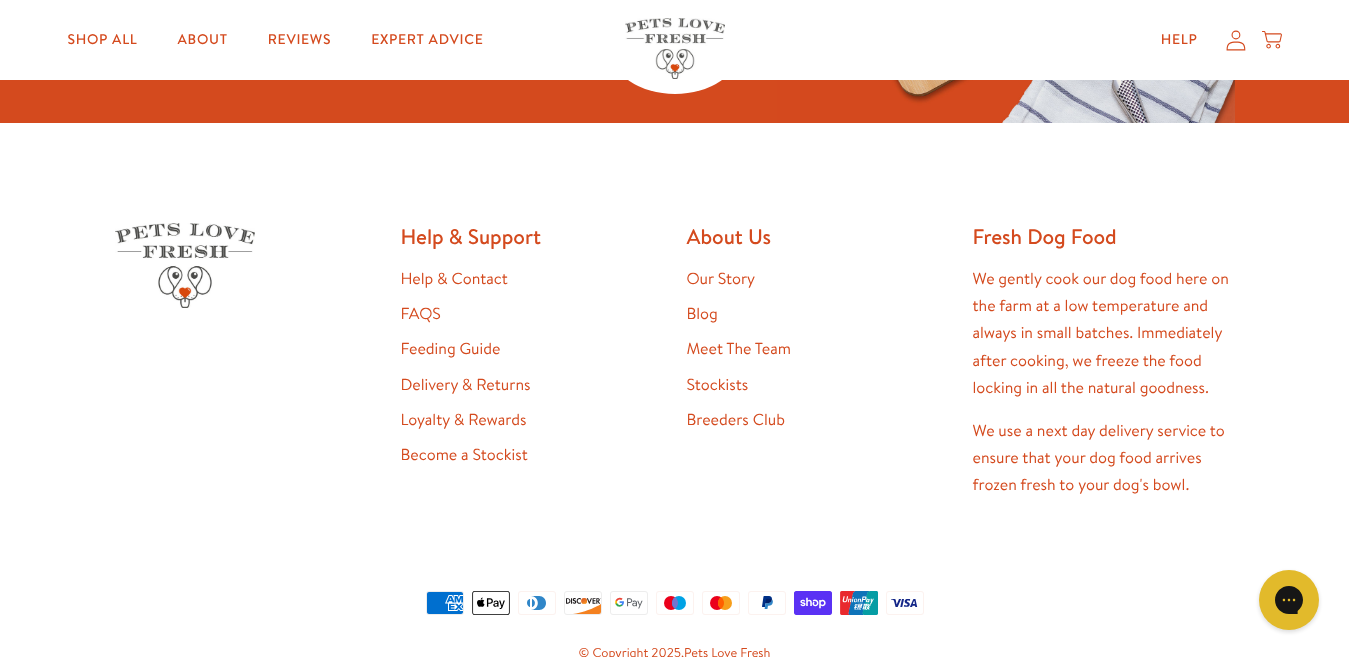 click on "Loyalty & Rewards" at bounding box center (464, 420) 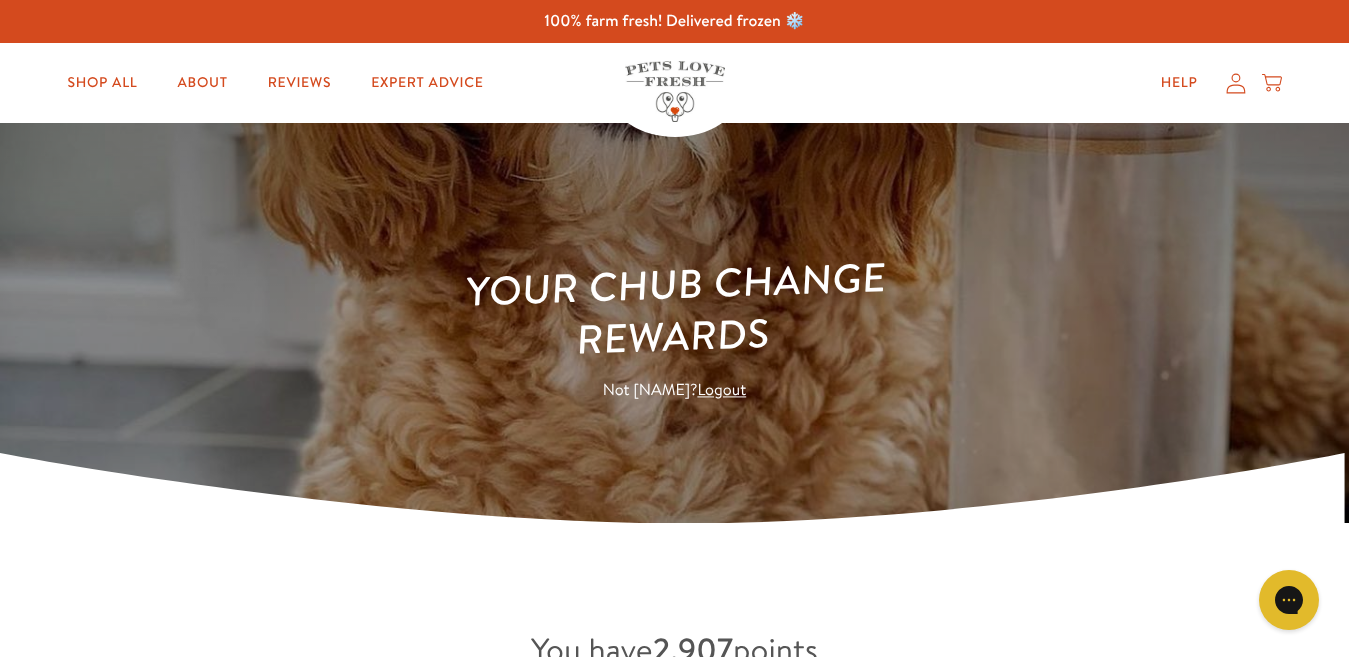 scroll, scrollTop: 0, scrollLeft: 0, axis: both 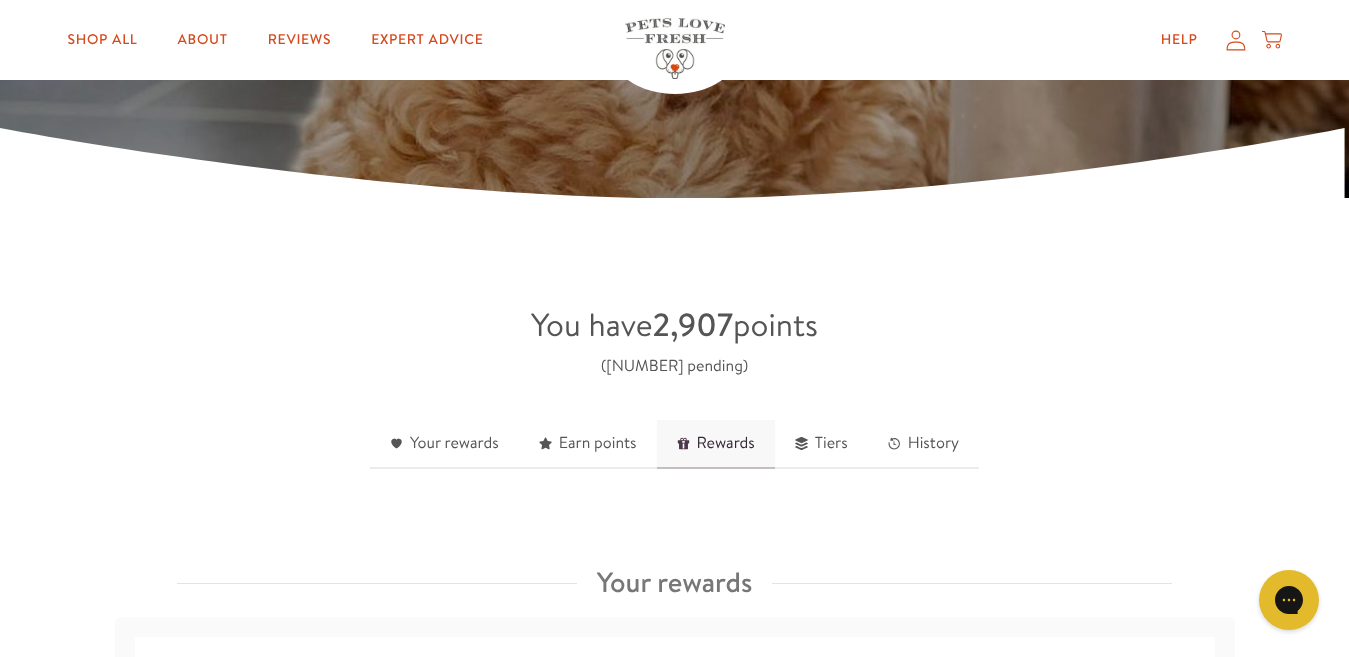 click on "Rewards" at bounding box center (716, 444) 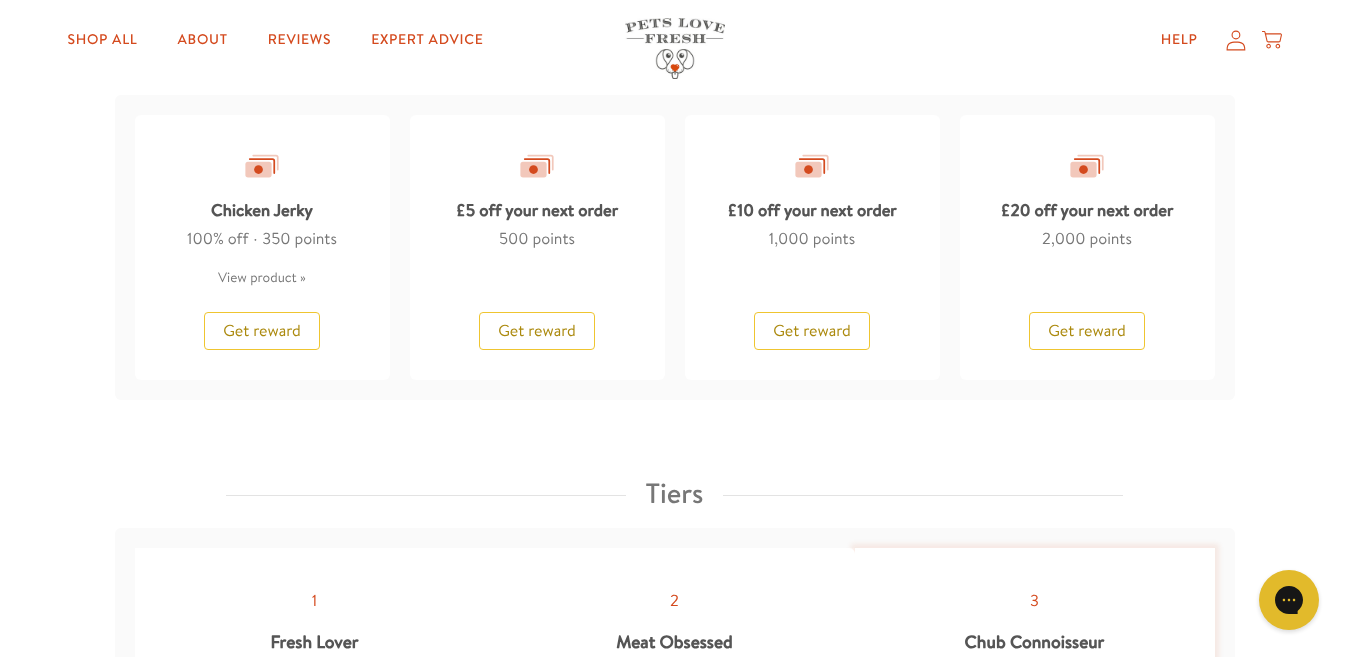 scroll, scrollTop: 1767, scrollLeft: 0, axis: vertical 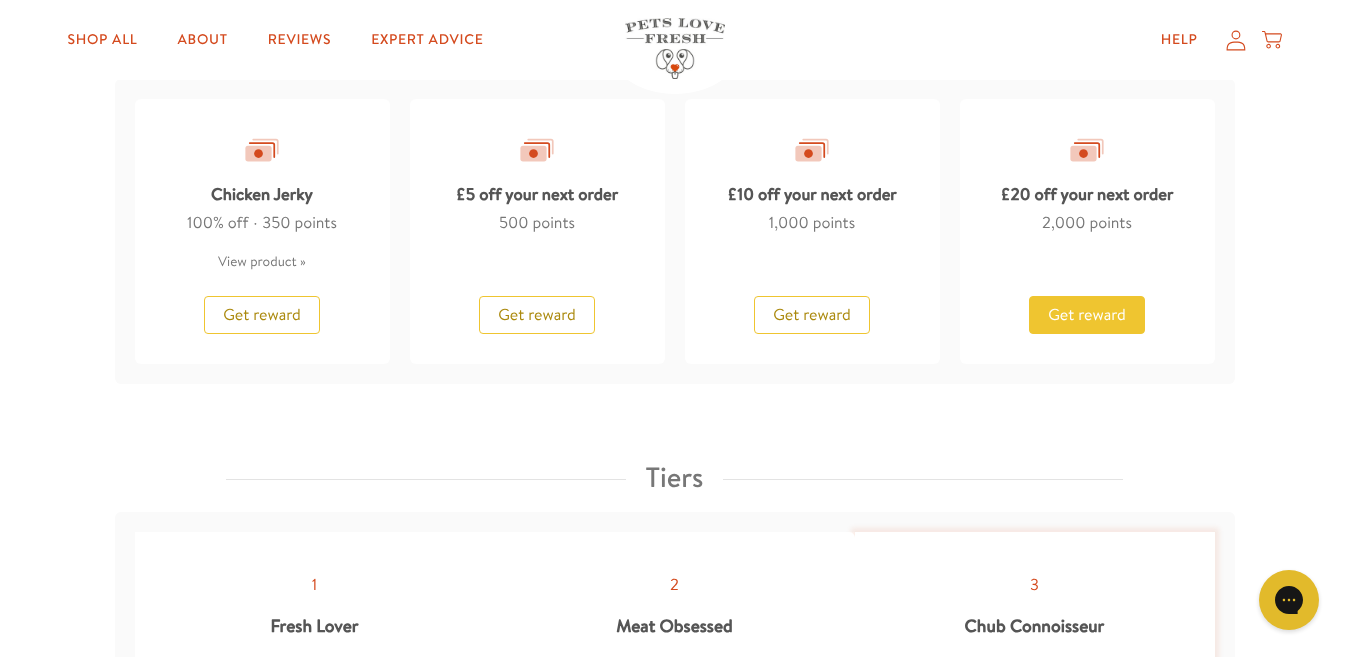 click on "Get reward" at bounding box center [1087, 315] 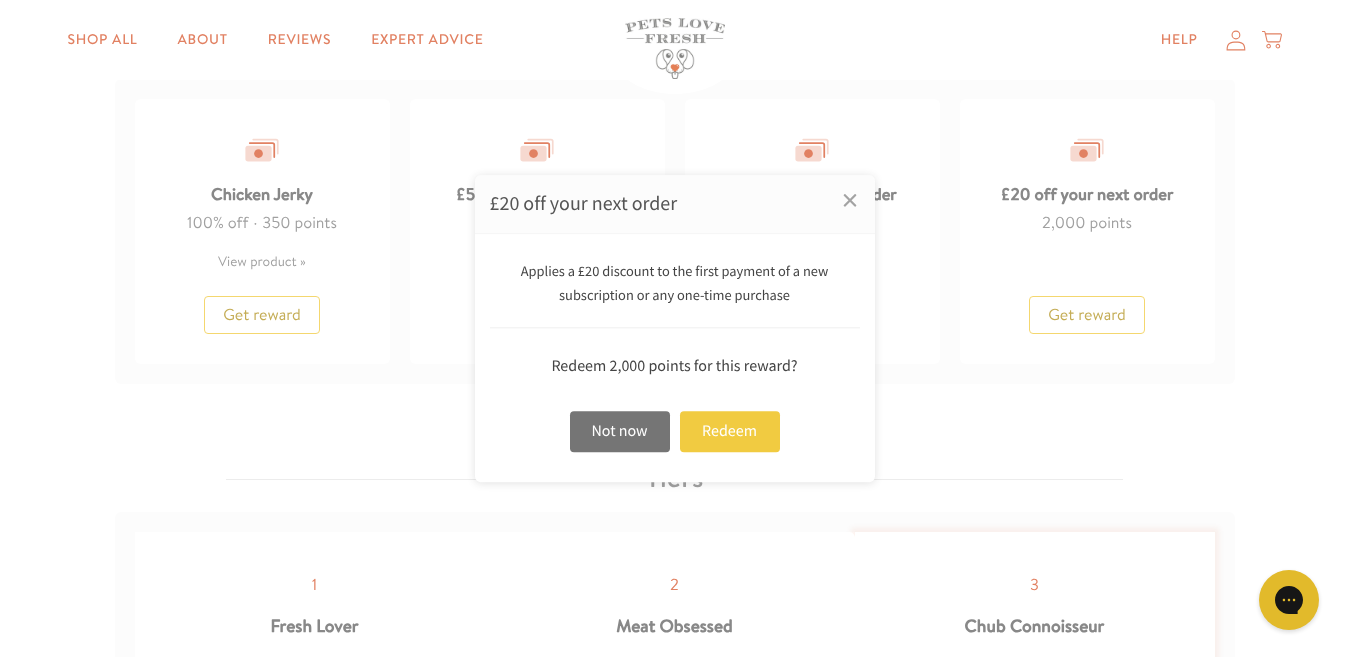 click on "Redeem" at bounding box center [730, 431] 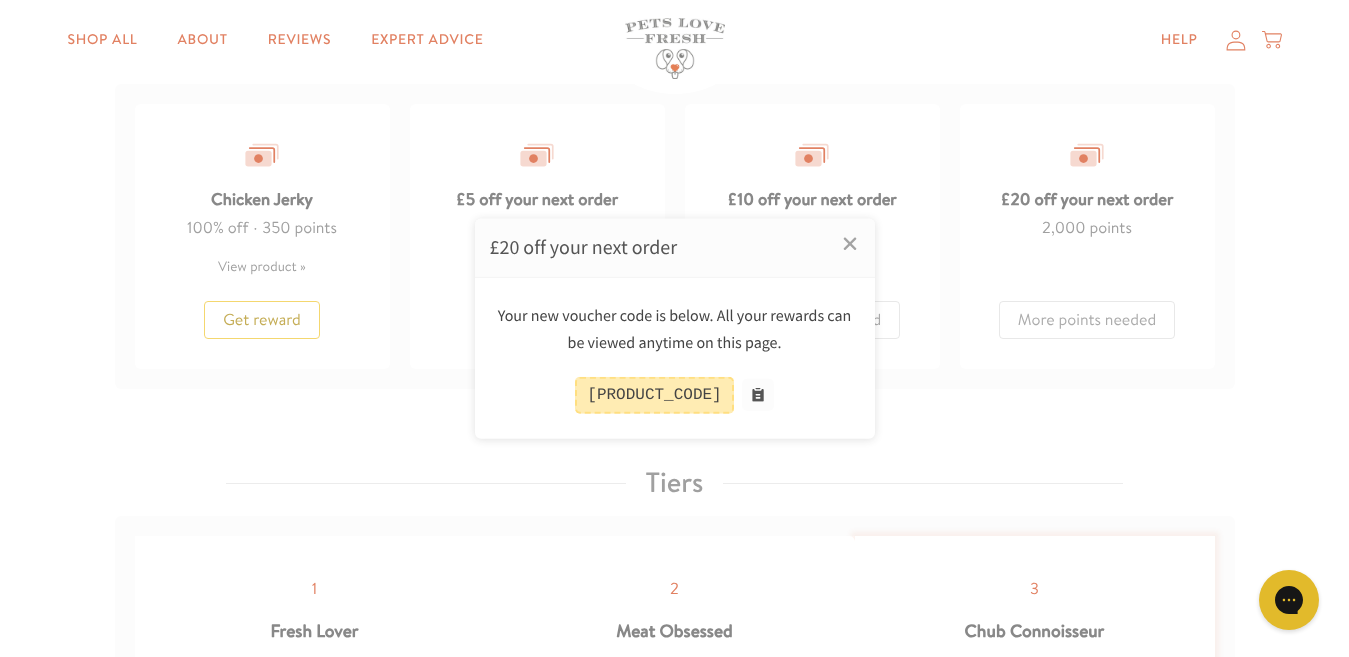 scroll, scrollTop: 1771, scrollLeft: 0, axis: vertical 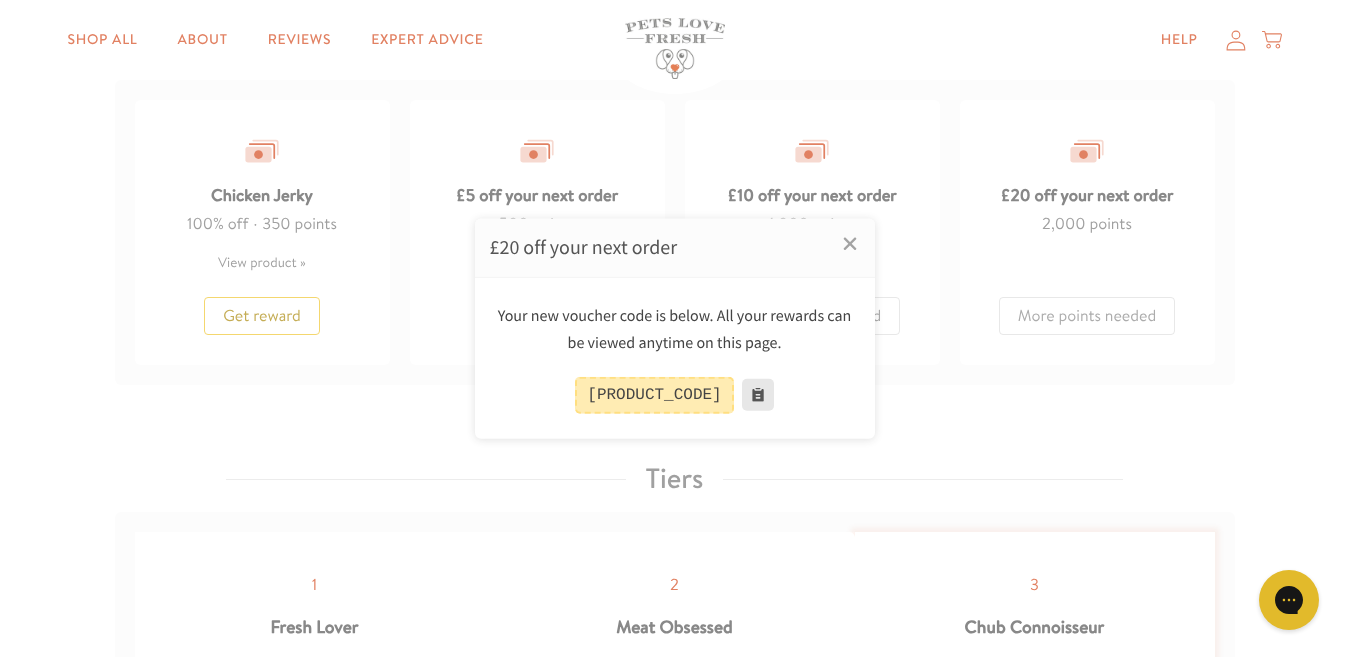 click at bounding box center [758, 395] 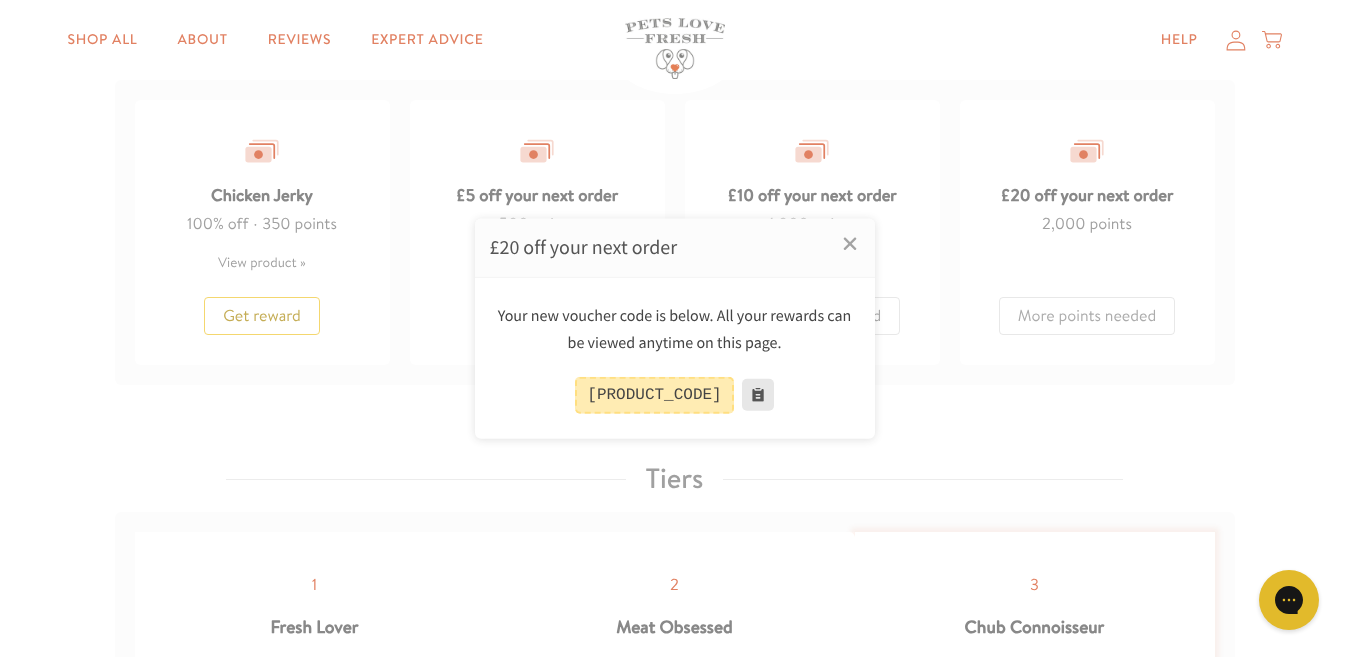 click at bounding box center [758, 395] 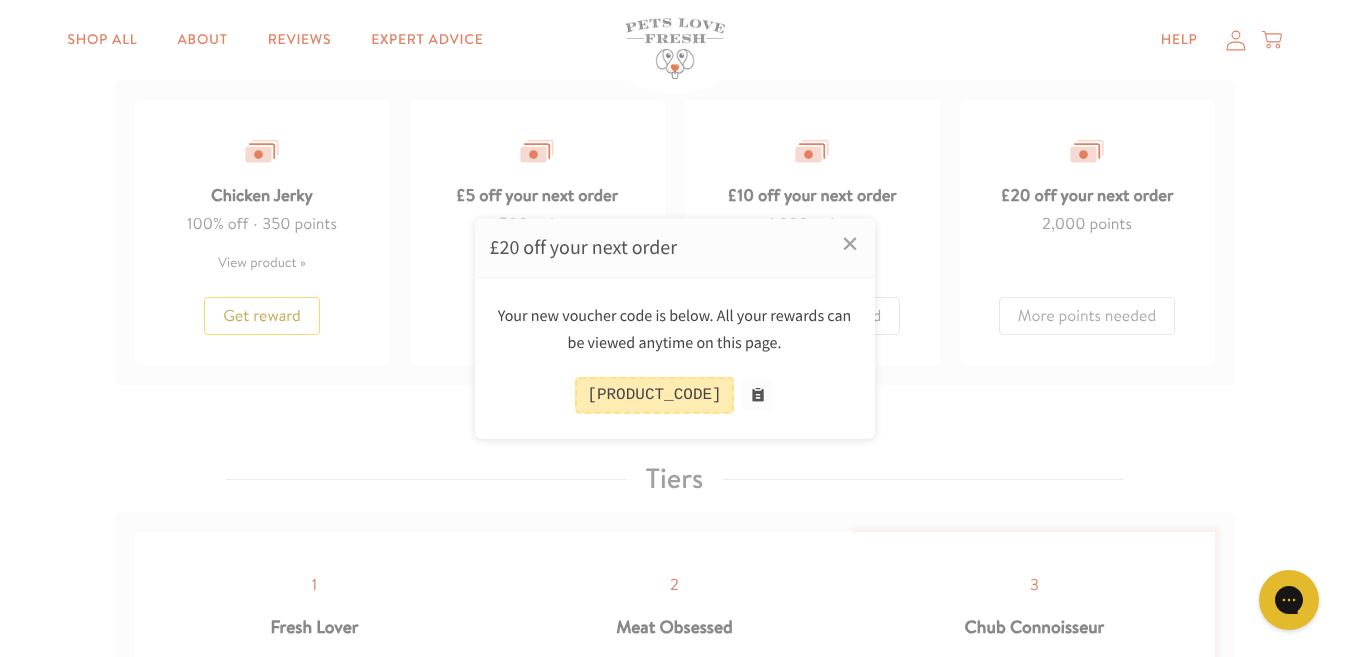 drag, startPoint x: 771, startPoint y: 396, endPoint x: 654, endPoint y: 397, distance: 117.00427 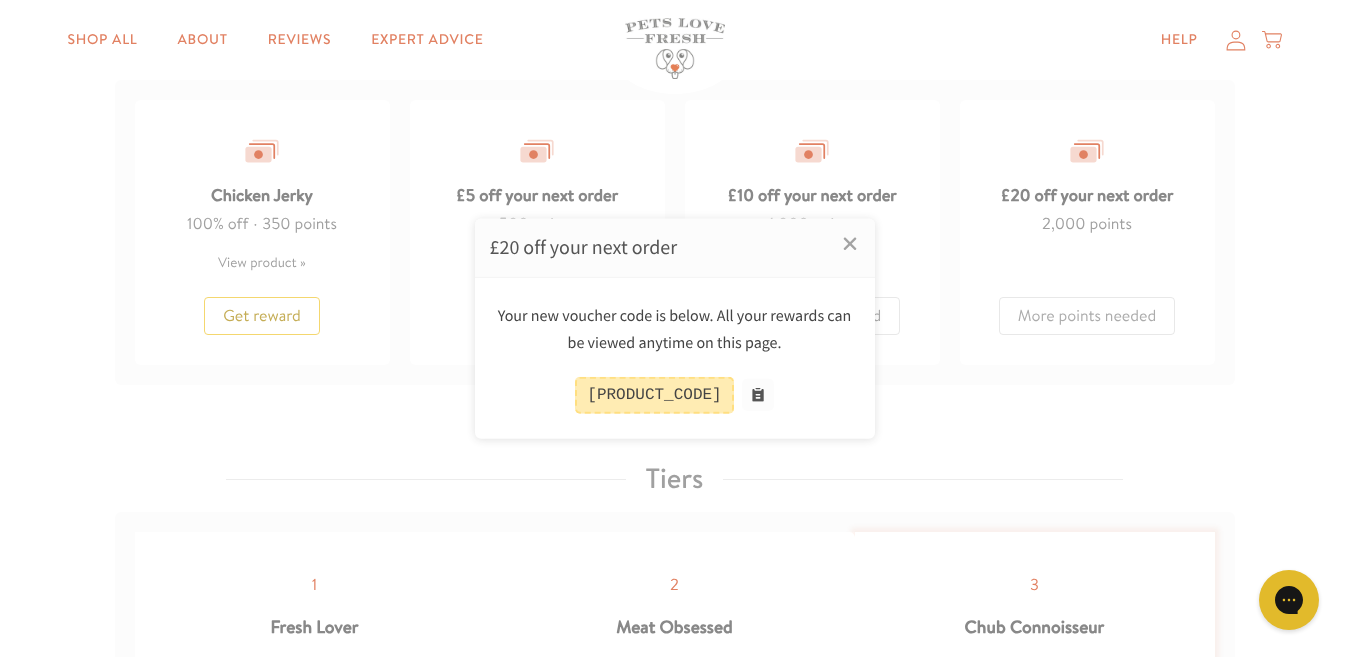 drag, startPoint x: 654, startPoint y: 397, endPoint x: 561, endPoint y: 469, distance: 117.61378 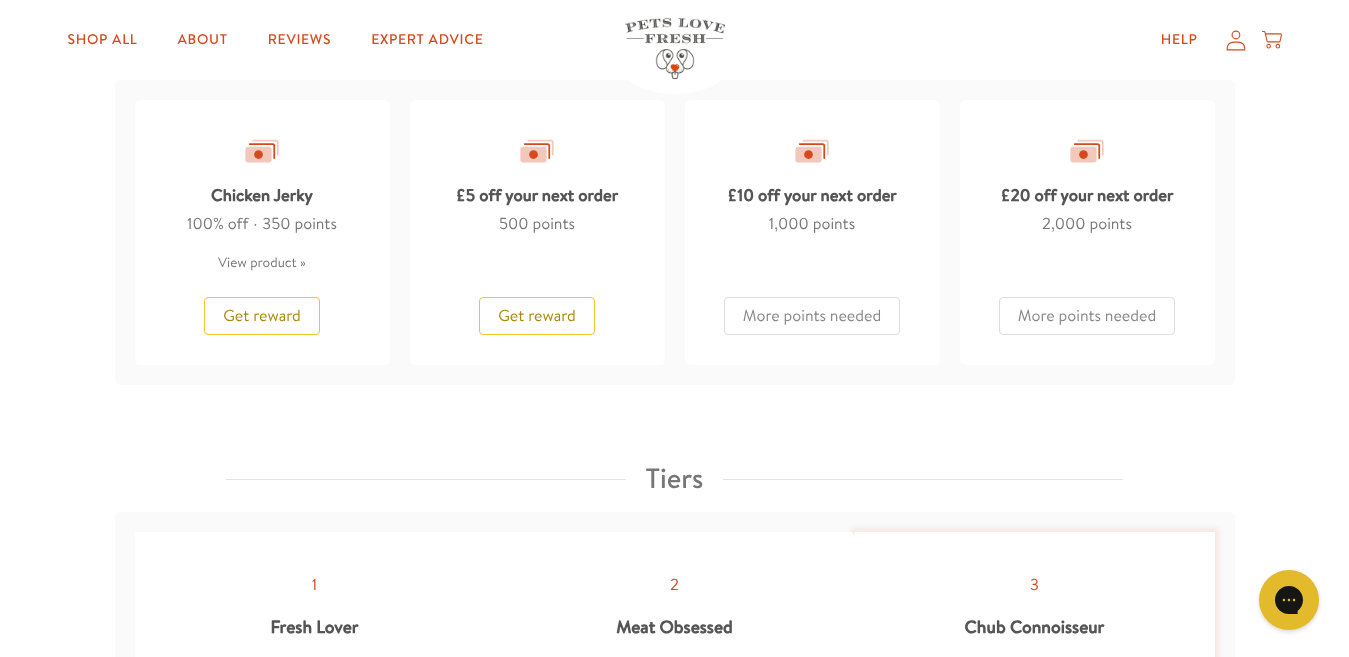 drag, startPoint x: 793, startPoint y: 395, endPoint x: 883, endPoint y: 385, distance: 90.55385 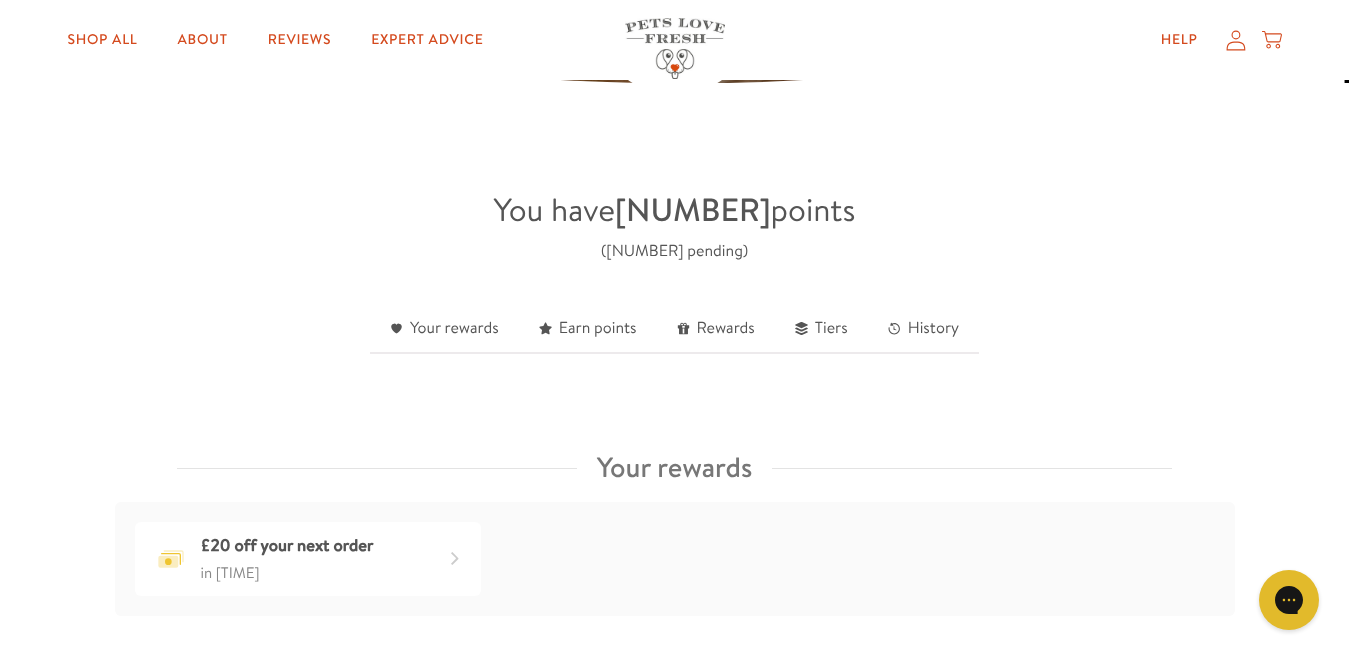 scroll, scrollTop: 386, scrollLeft: 0, axis: vertical 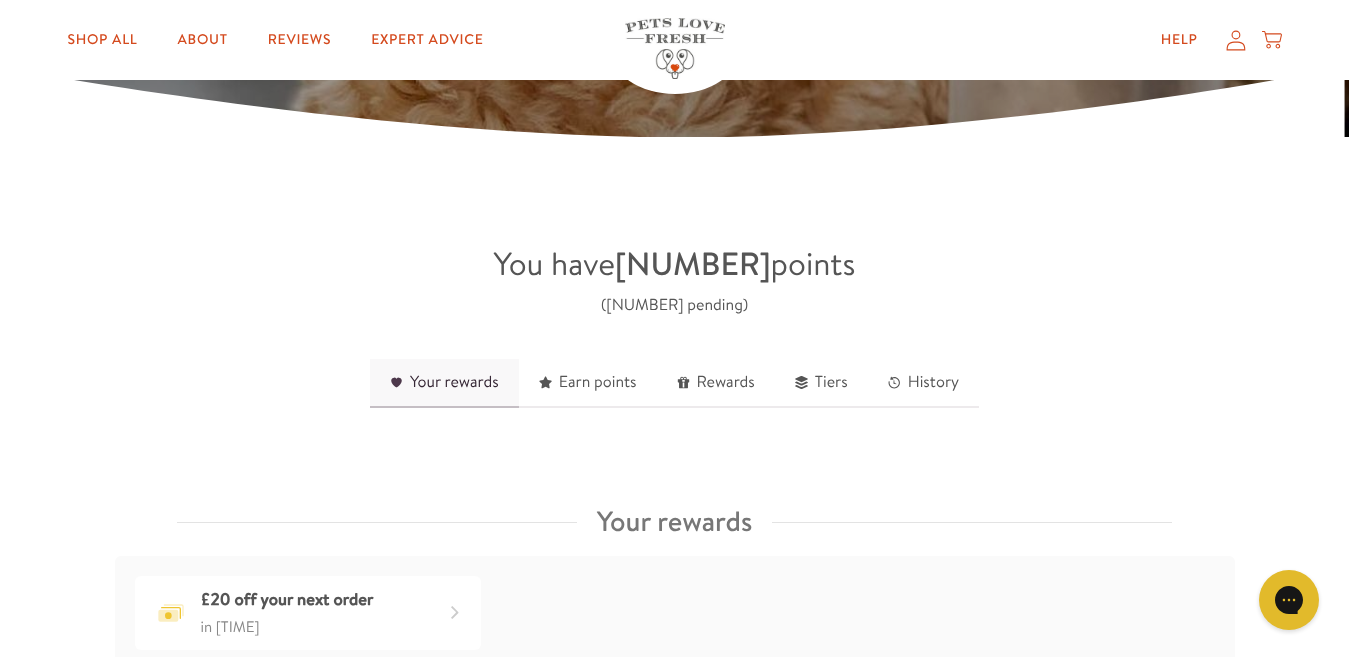 click on "Your rewards" at bounding box center (444, 383) 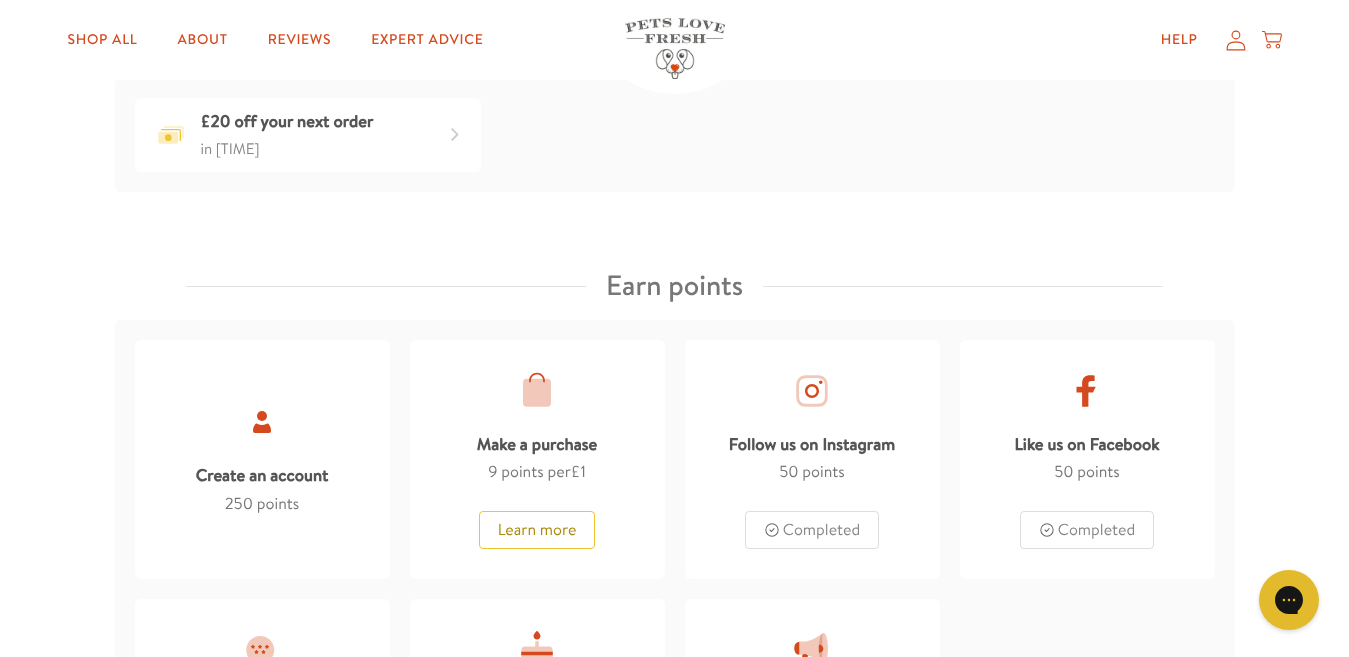 scroll, scrollTop: 863, scrollLeft: 0, axis: vertical 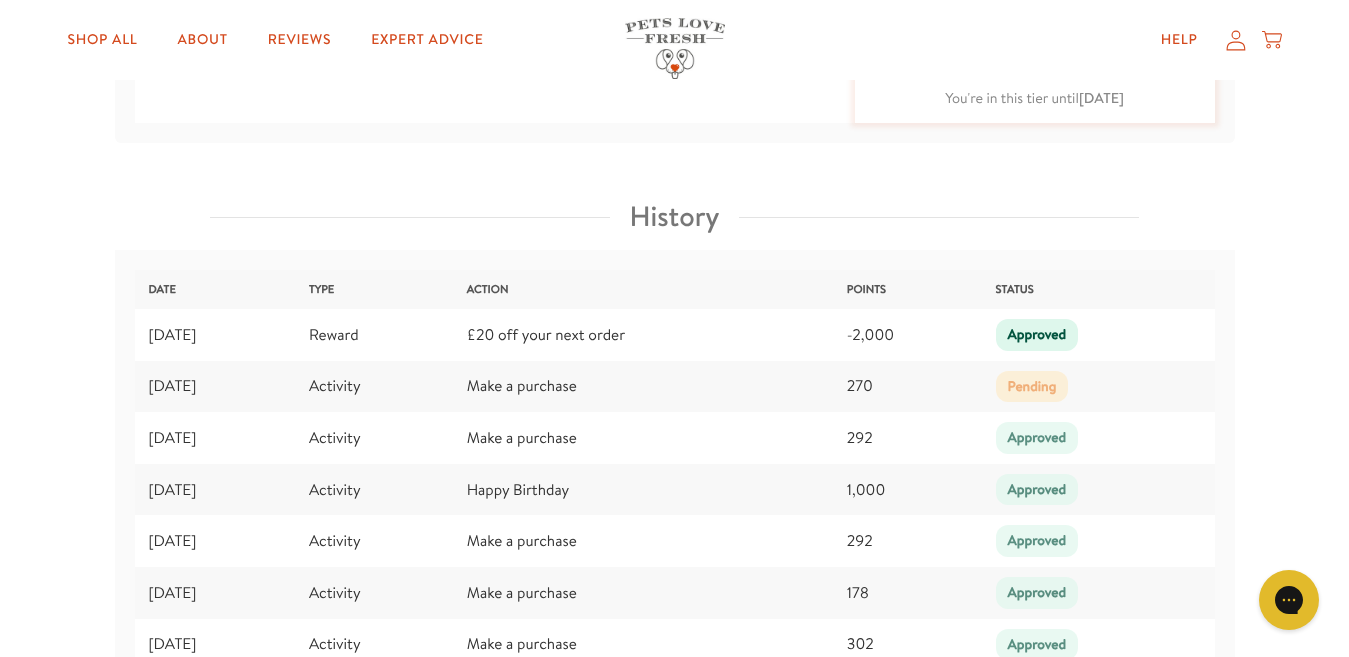 click on "Approved" at bounding box center [1037, 335] 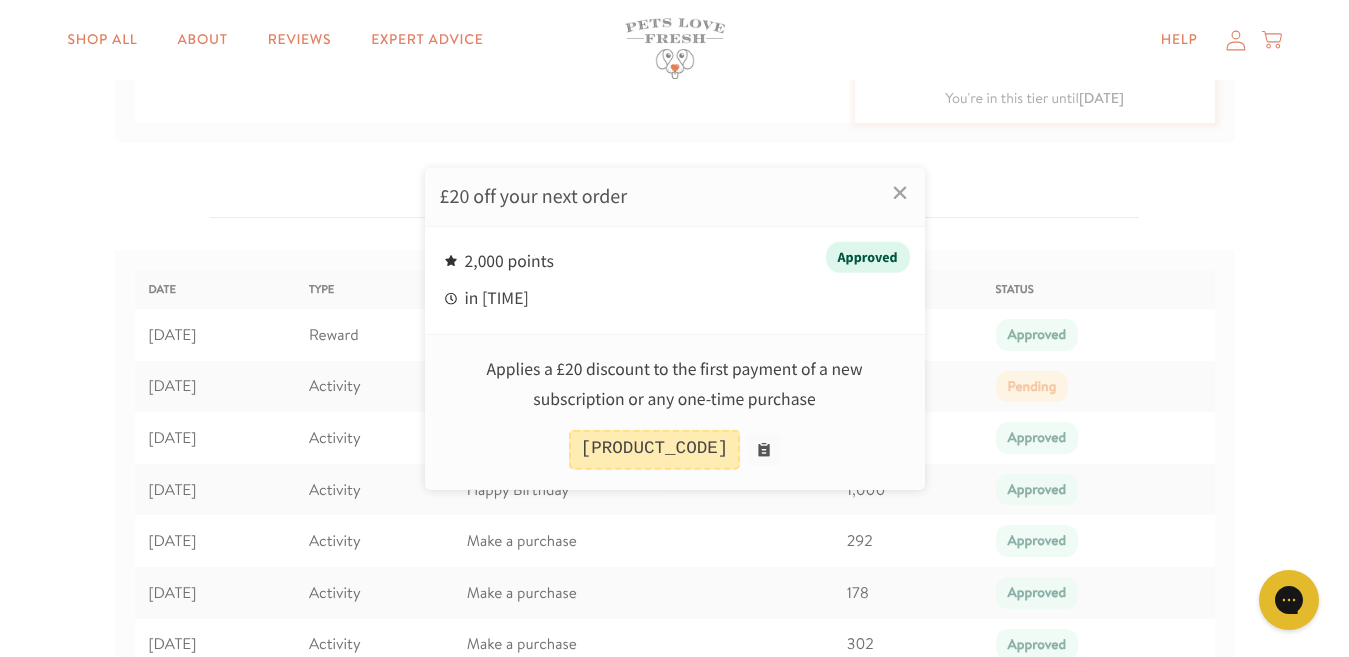 drag, startPoint x: 674, startPoint y: 450, endPoint x: 788, endPoint y: 544, distance: 147.75656 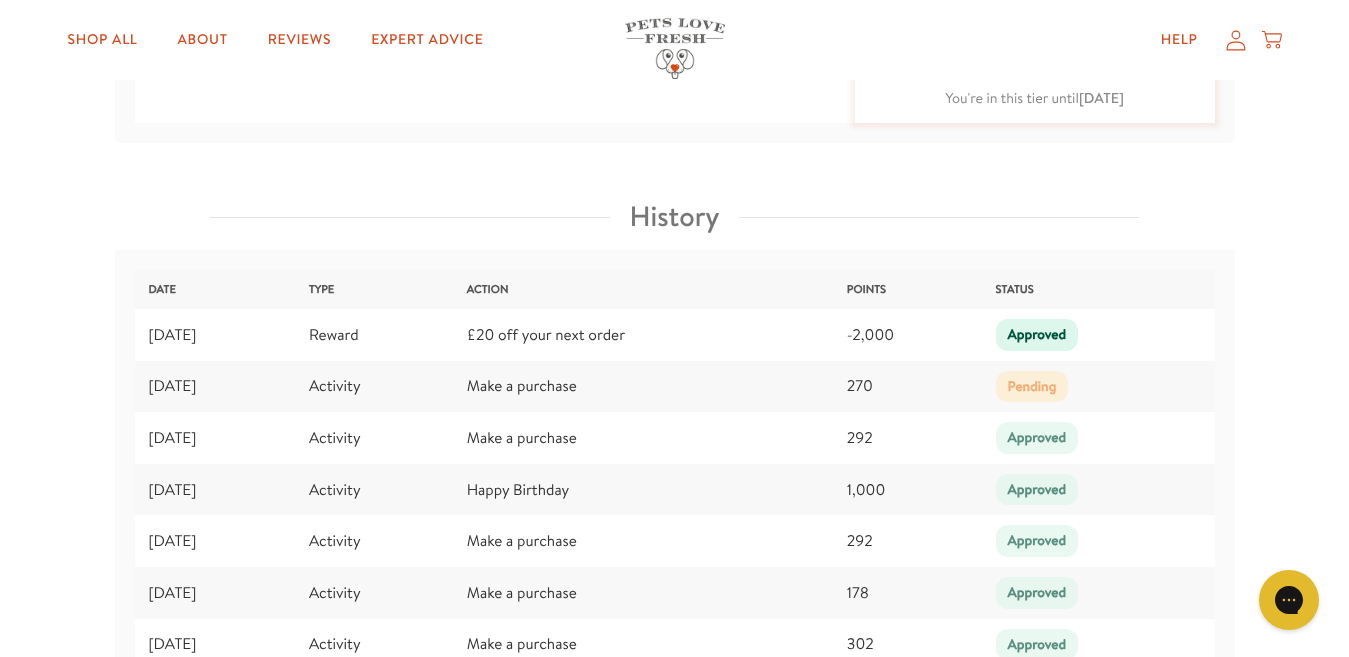 click on "Approved" at bounding box center [1037, 335] 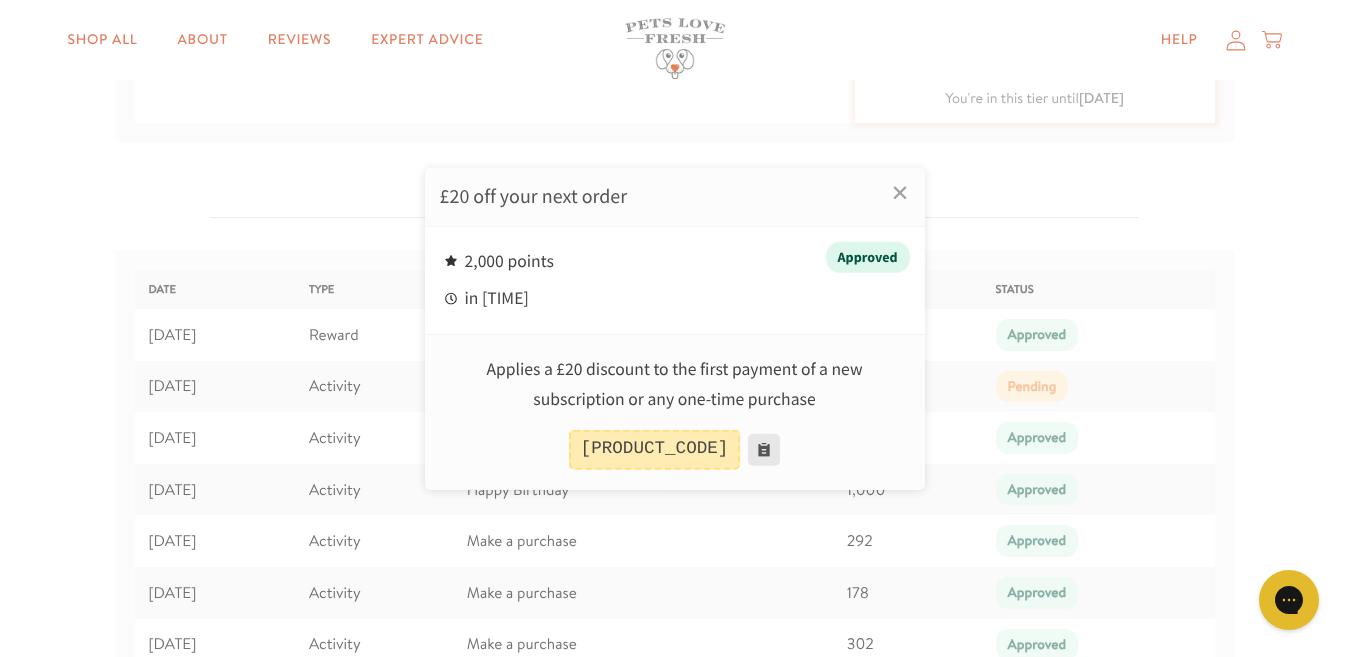 click at bounding box center (764, 450) 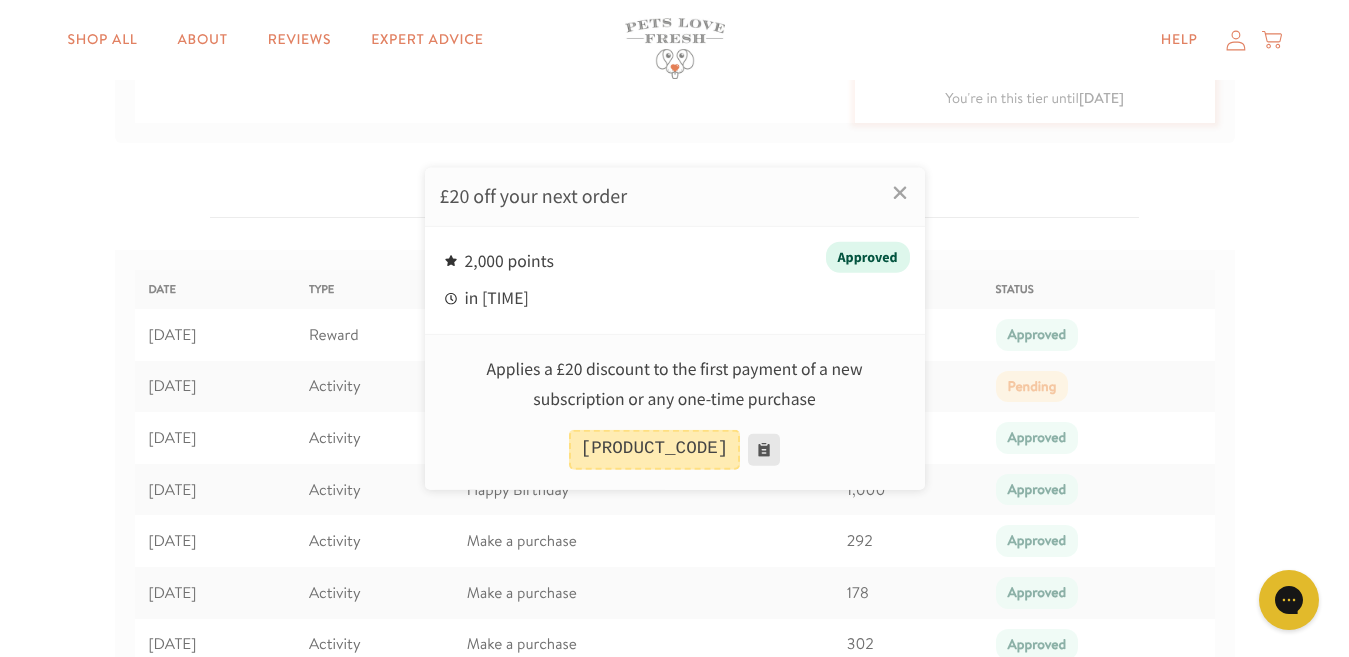 click at bounding box center [764, 450] 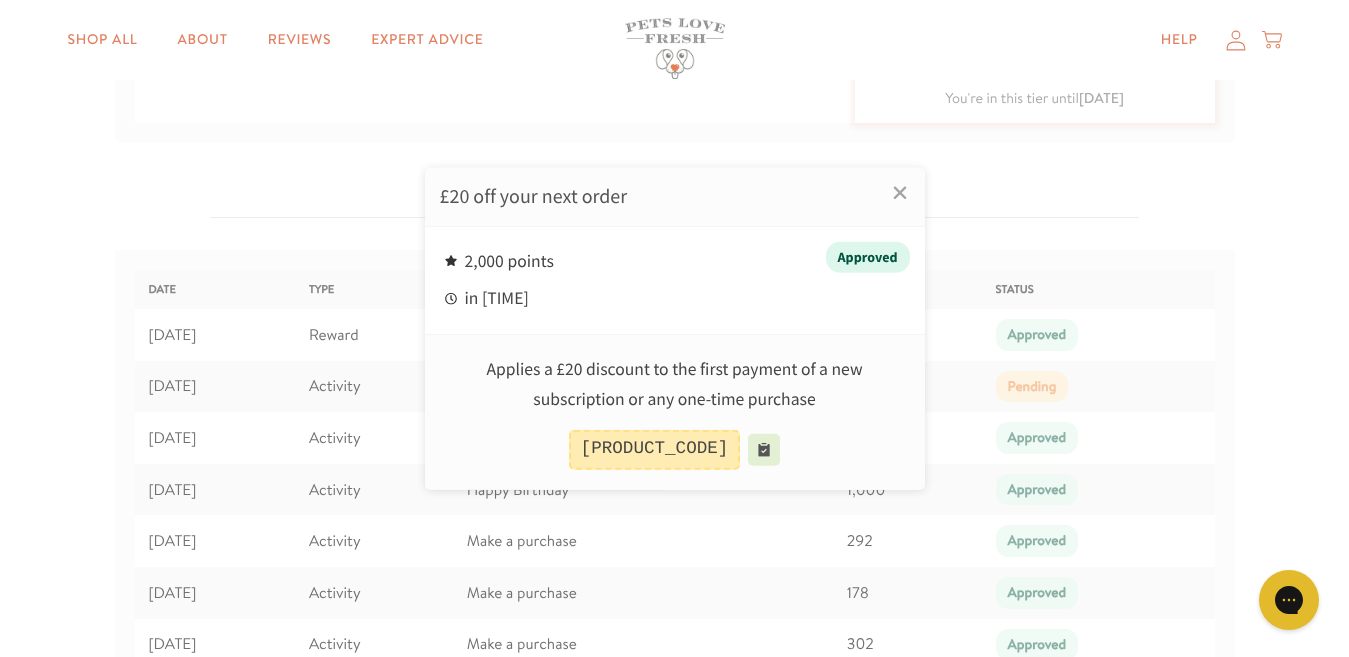 click at bounding box center [764, 450] 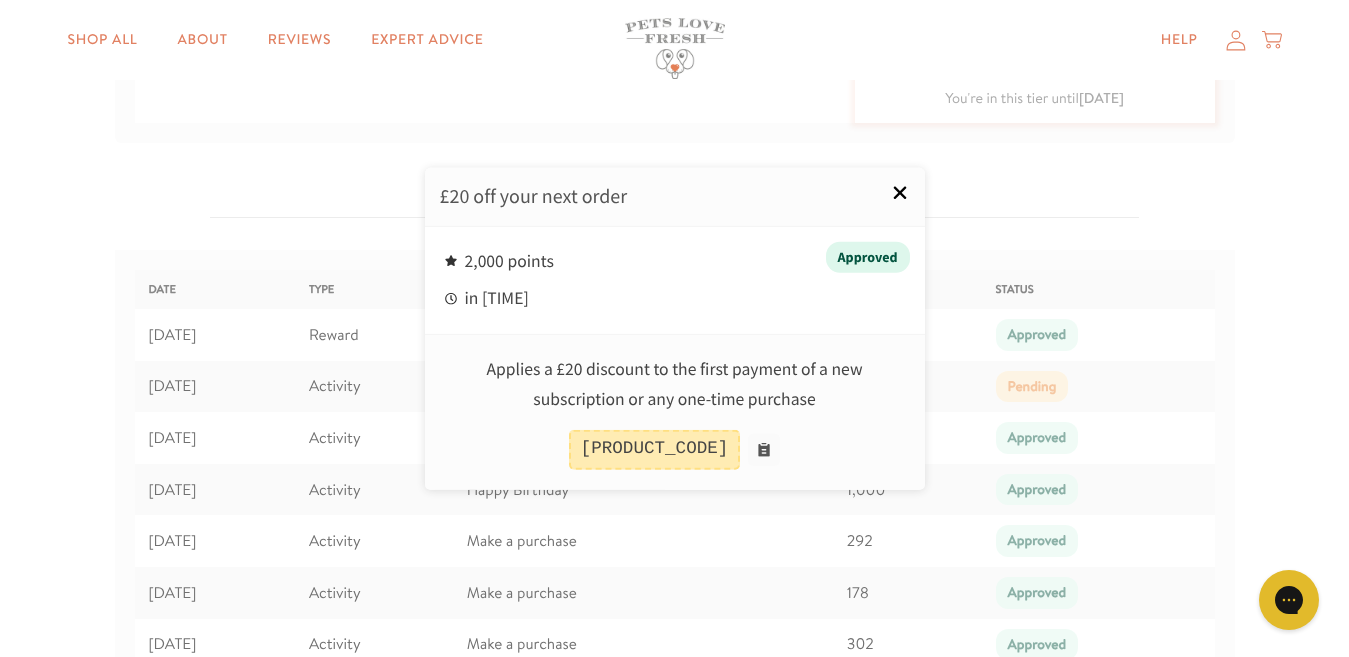 click on "×" at bounding box center [900, 192] 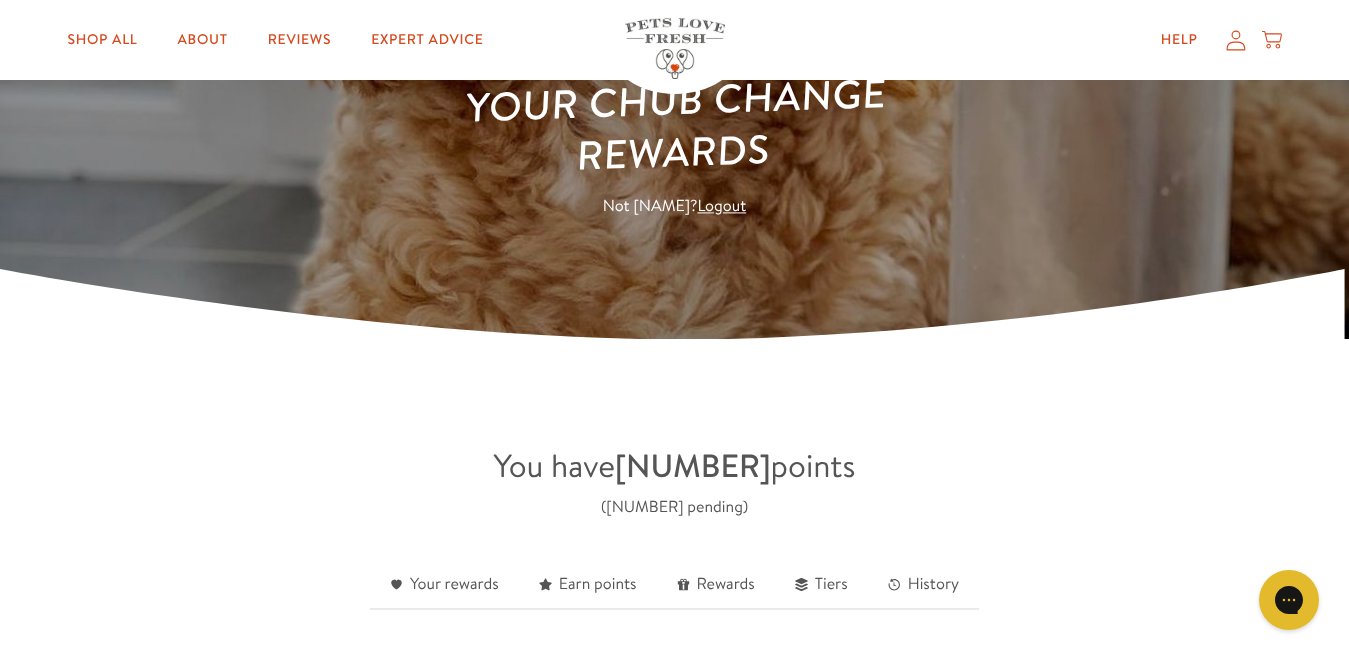 scroll, scrollTop: 0, scrollLeft: 0, axis: both 